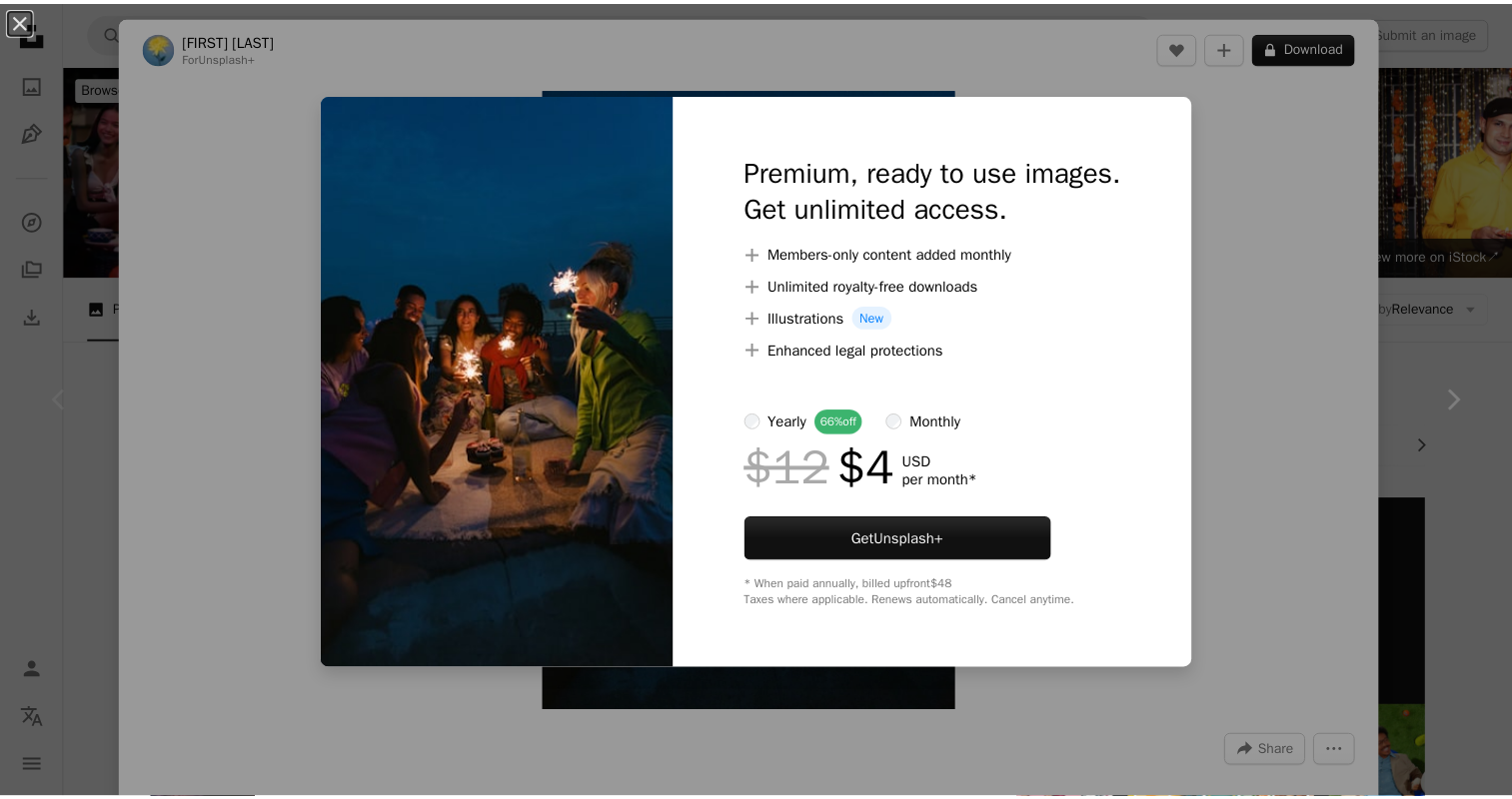 scroll, scrollTop: 429, scrollLeft: 0, axis: vertical 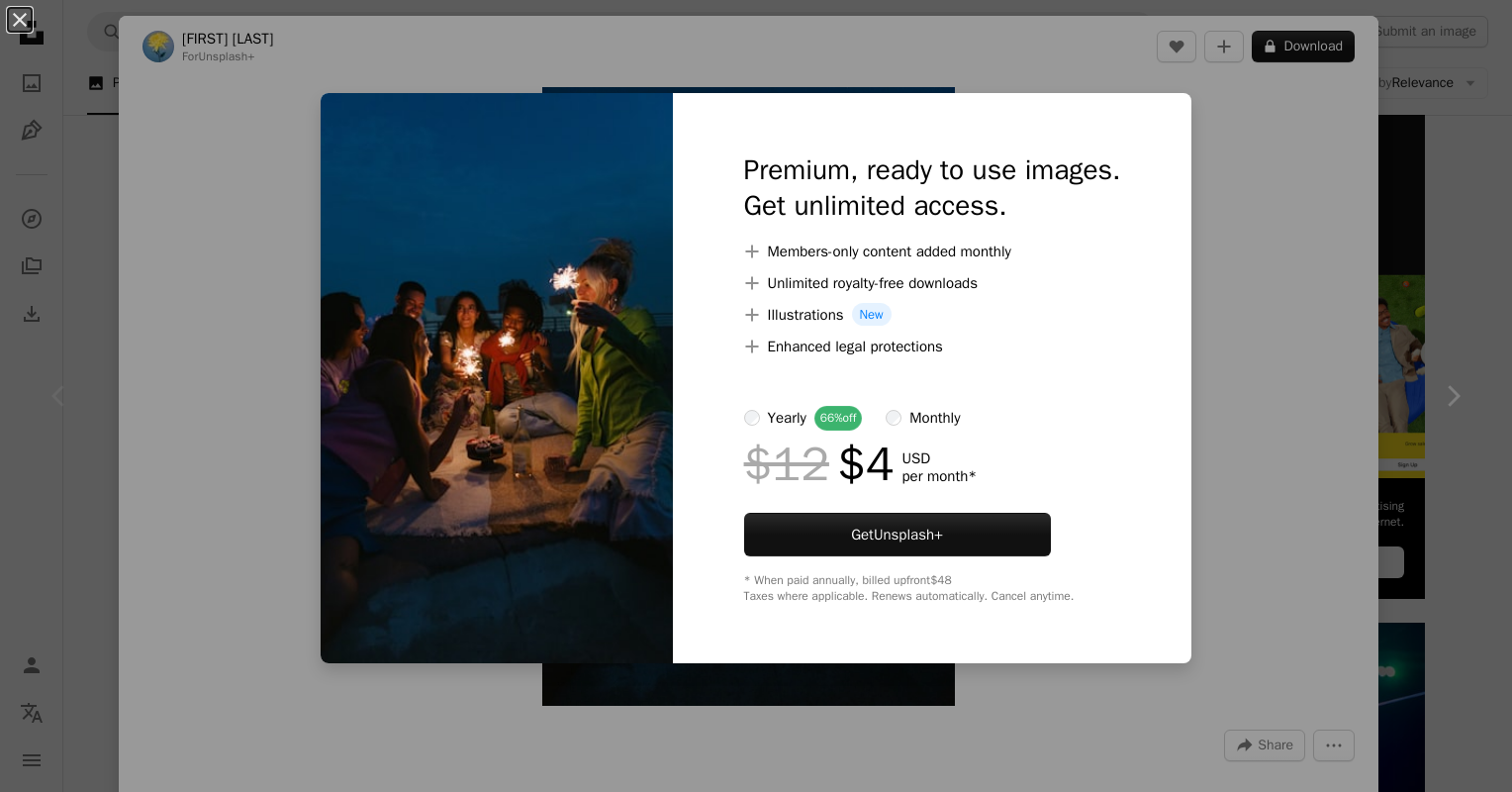 click on "An X shape Premium, ready to use images. Get unlimited access. A plus sign Members-only content added monthly A plus sign Unlimited royalty-free downloads A plus sign Illustrations  New A plus sign Enhanced legal protections yearly 66%  off monthly $12   $4 USD per month * Get  Unsplash+ * When paid annually, billed upfront  $48 Taxes where applicable. Renews automatically. Cancel anytime." at bounding box center [756, 396] 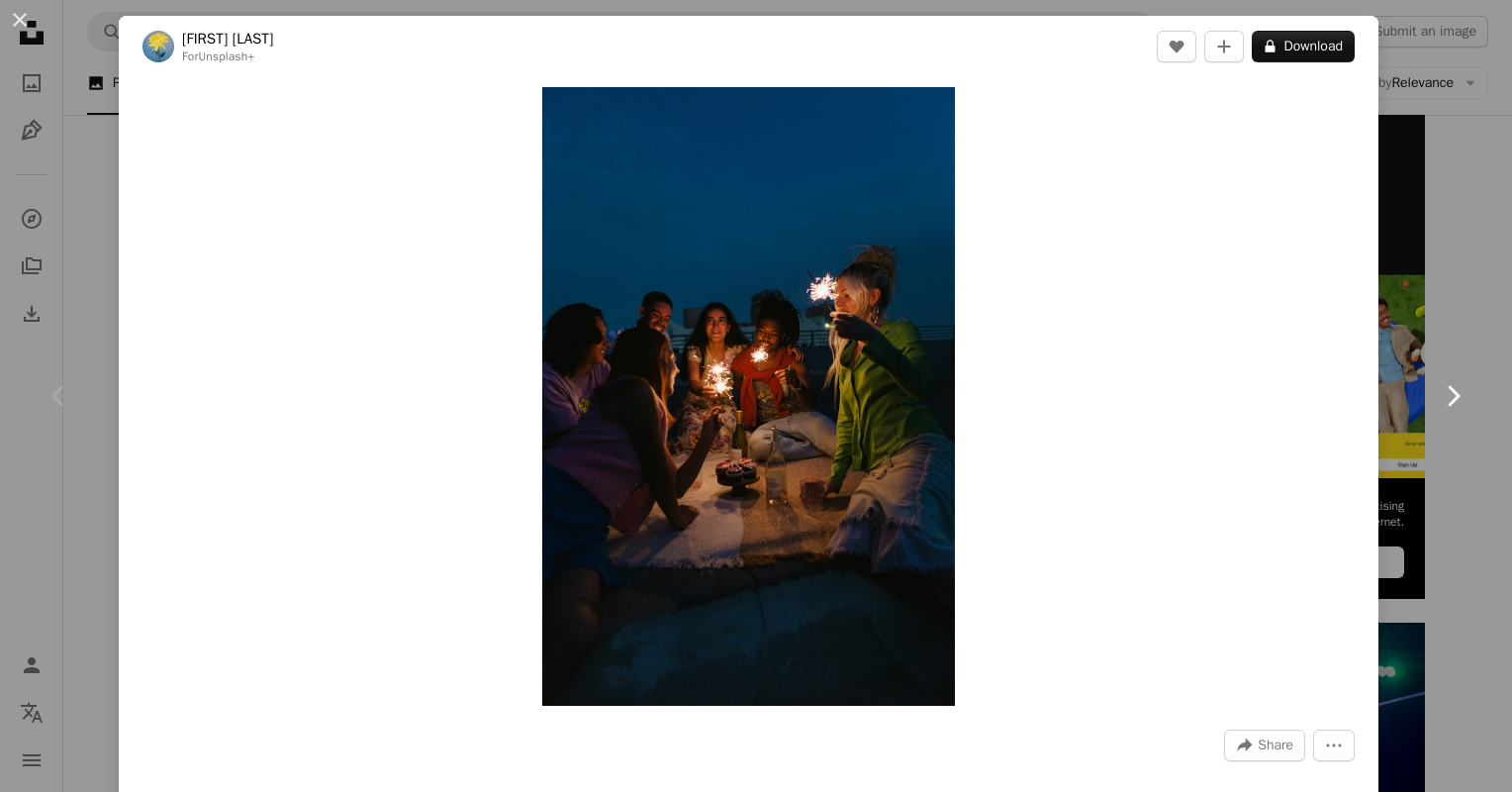click on "Chevron right" 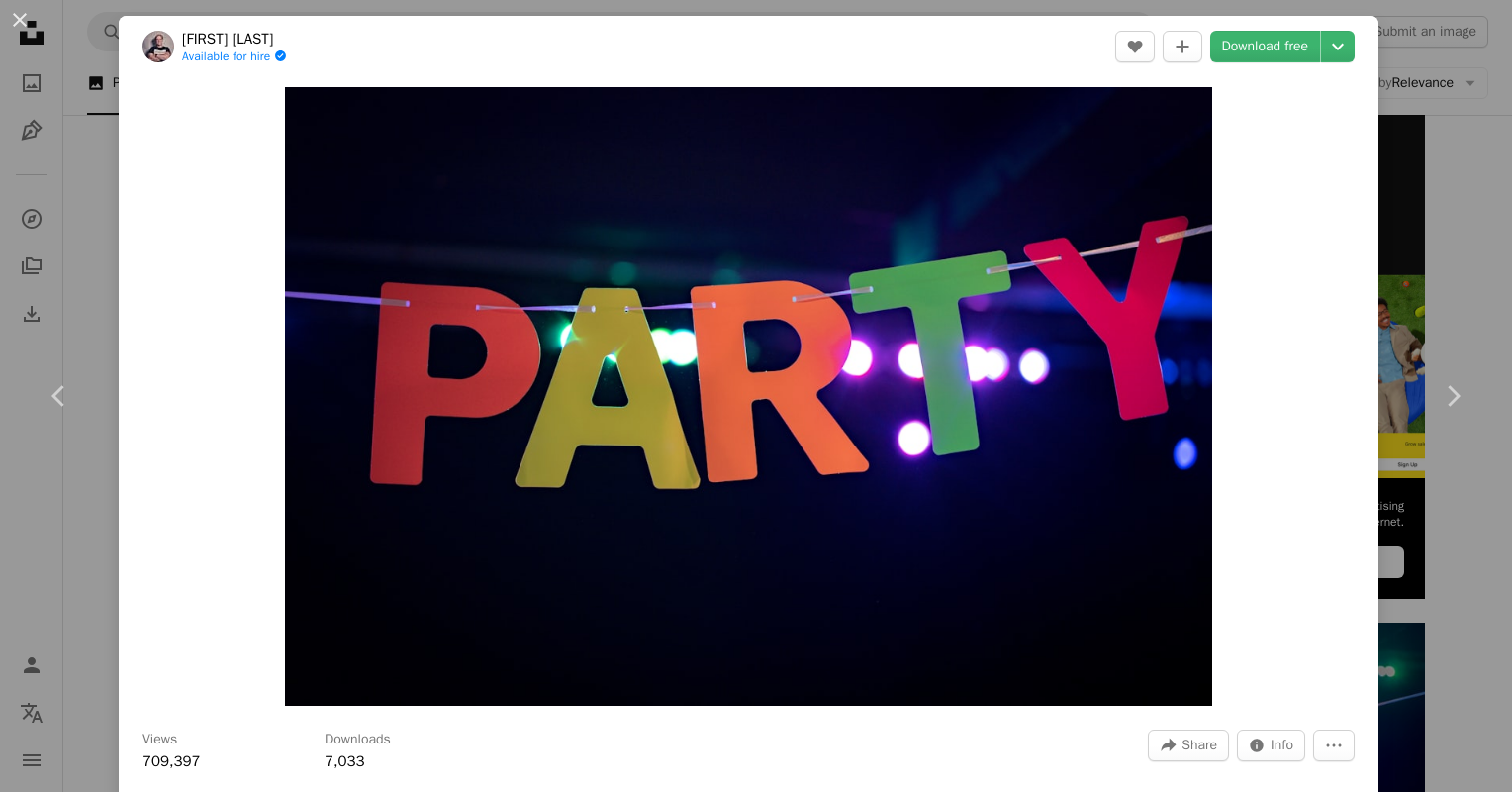 click on "**********" at bounding box center [756, 1874] 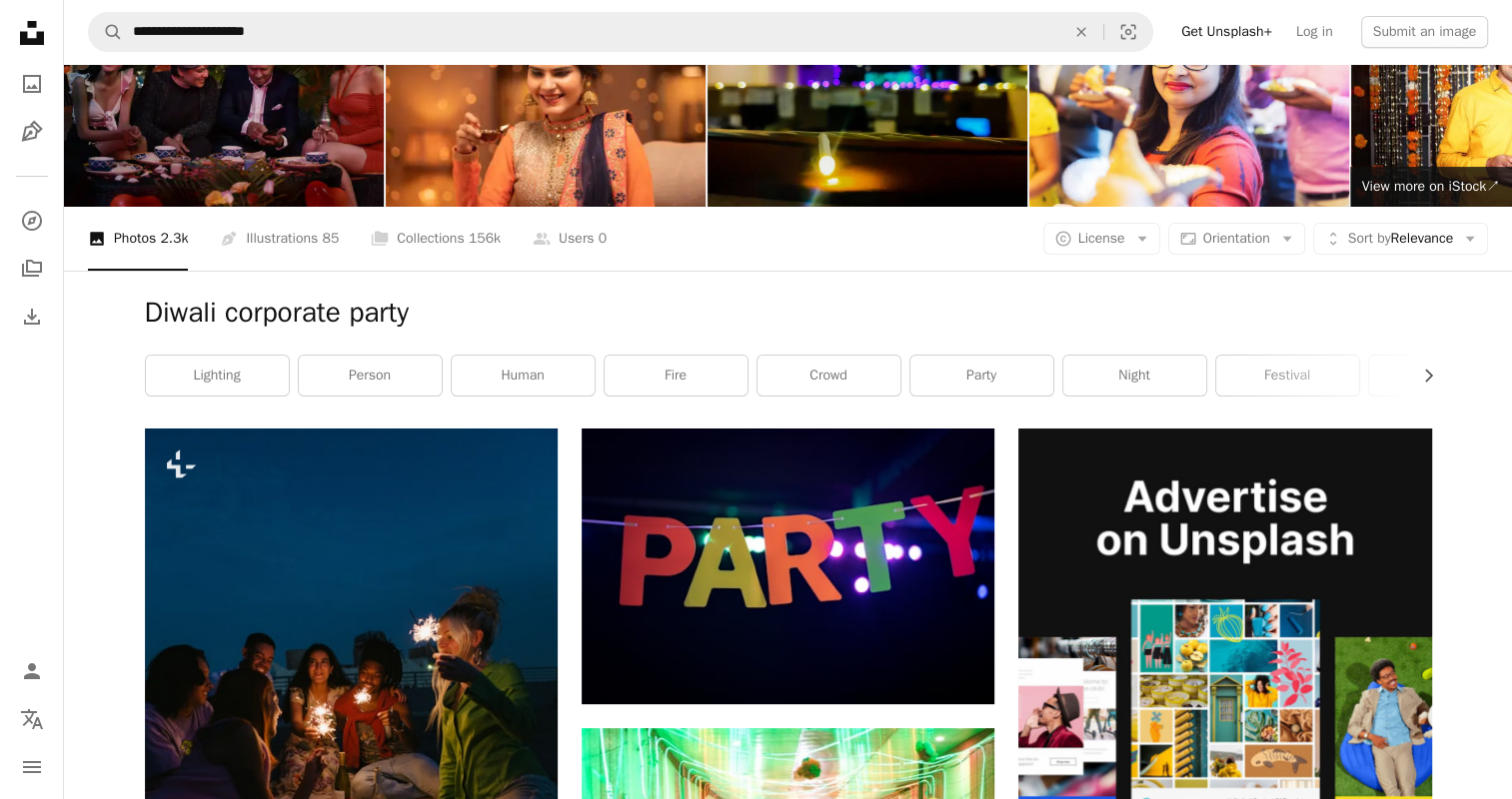 scroll, scrollTop: 0, scrollLeft: 0, axis: both 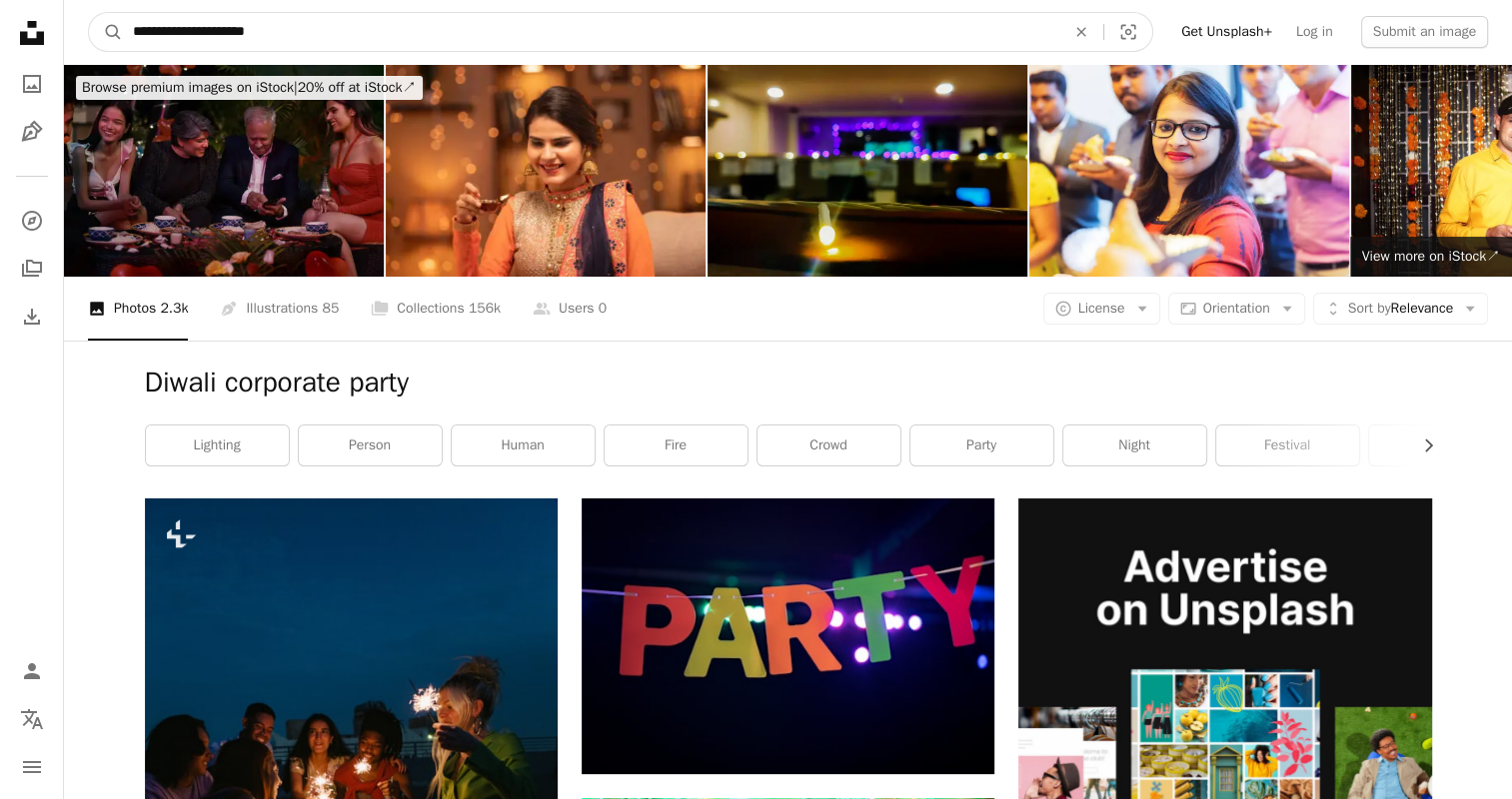 drag, startPoint x: 299, startPoint y: 40, endPoint x: 174, endPoint y: 31, distance: 125.32358 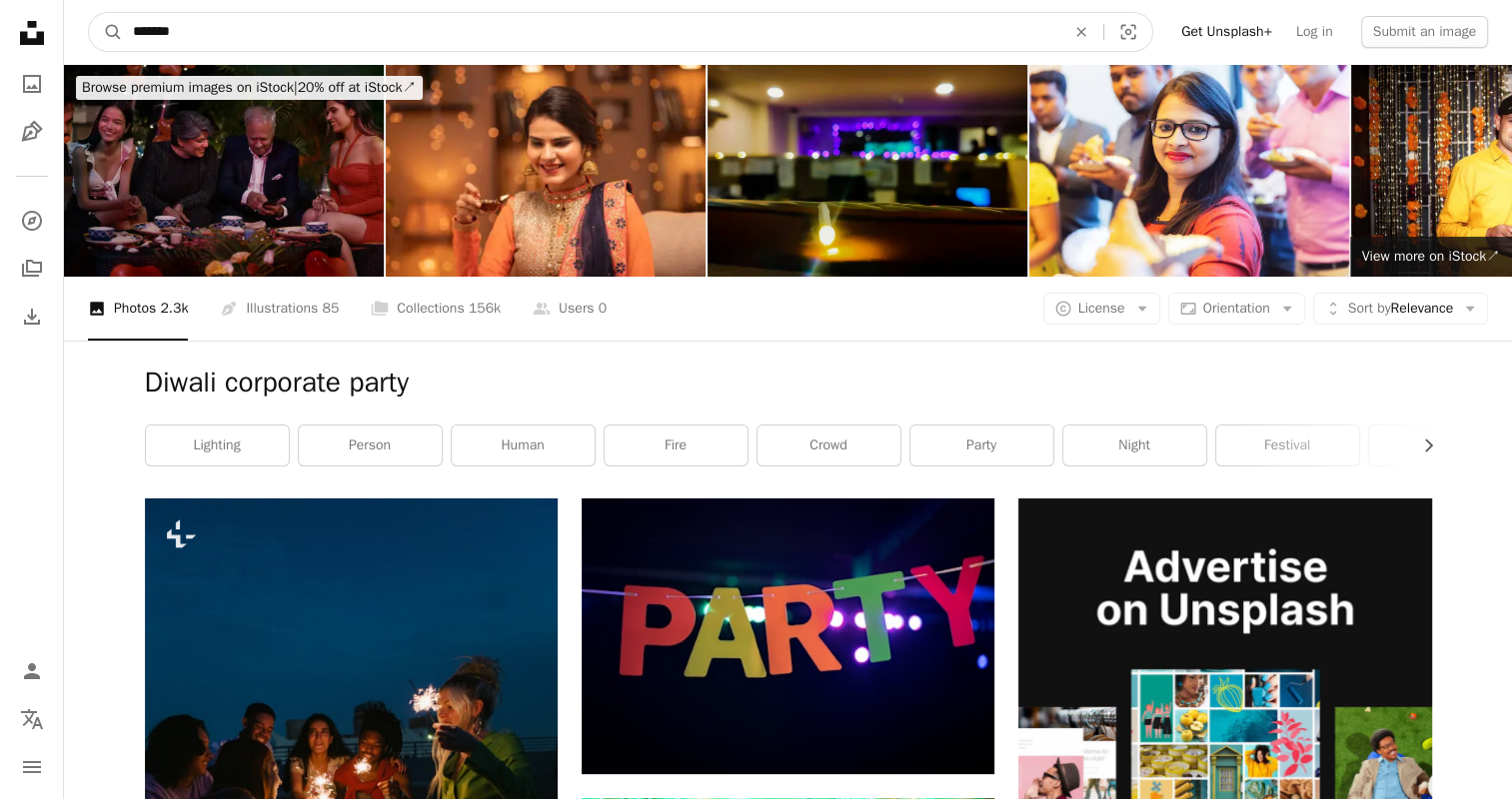 type on "******" 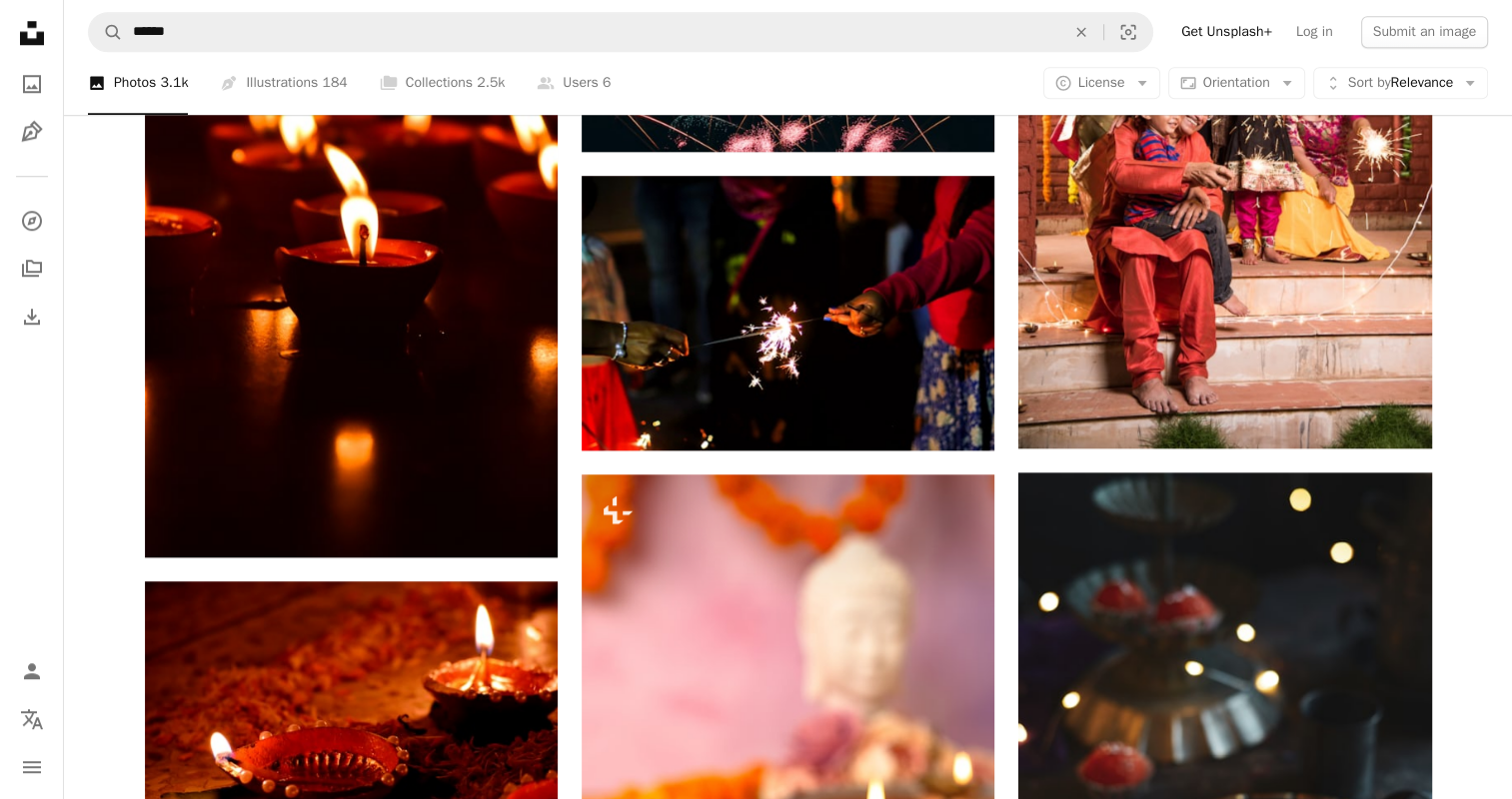 scroll, scrollTop: 1851, scrollLeft: 0, axis: vertical 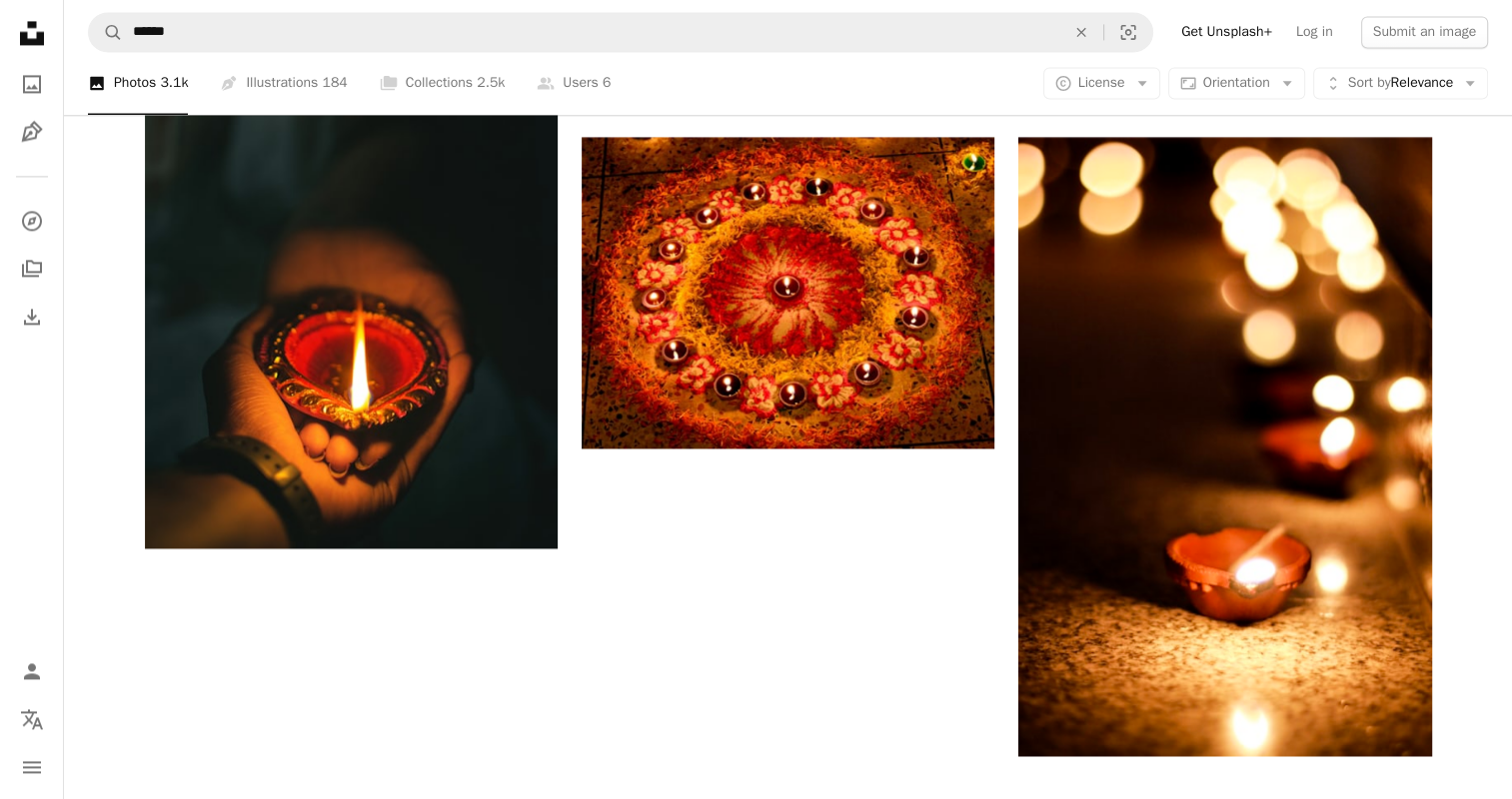 drag, startPoint x: 1511, startPoint y: 594, endPoint x: 1523, endPoint y: 568, distance: 28.635642 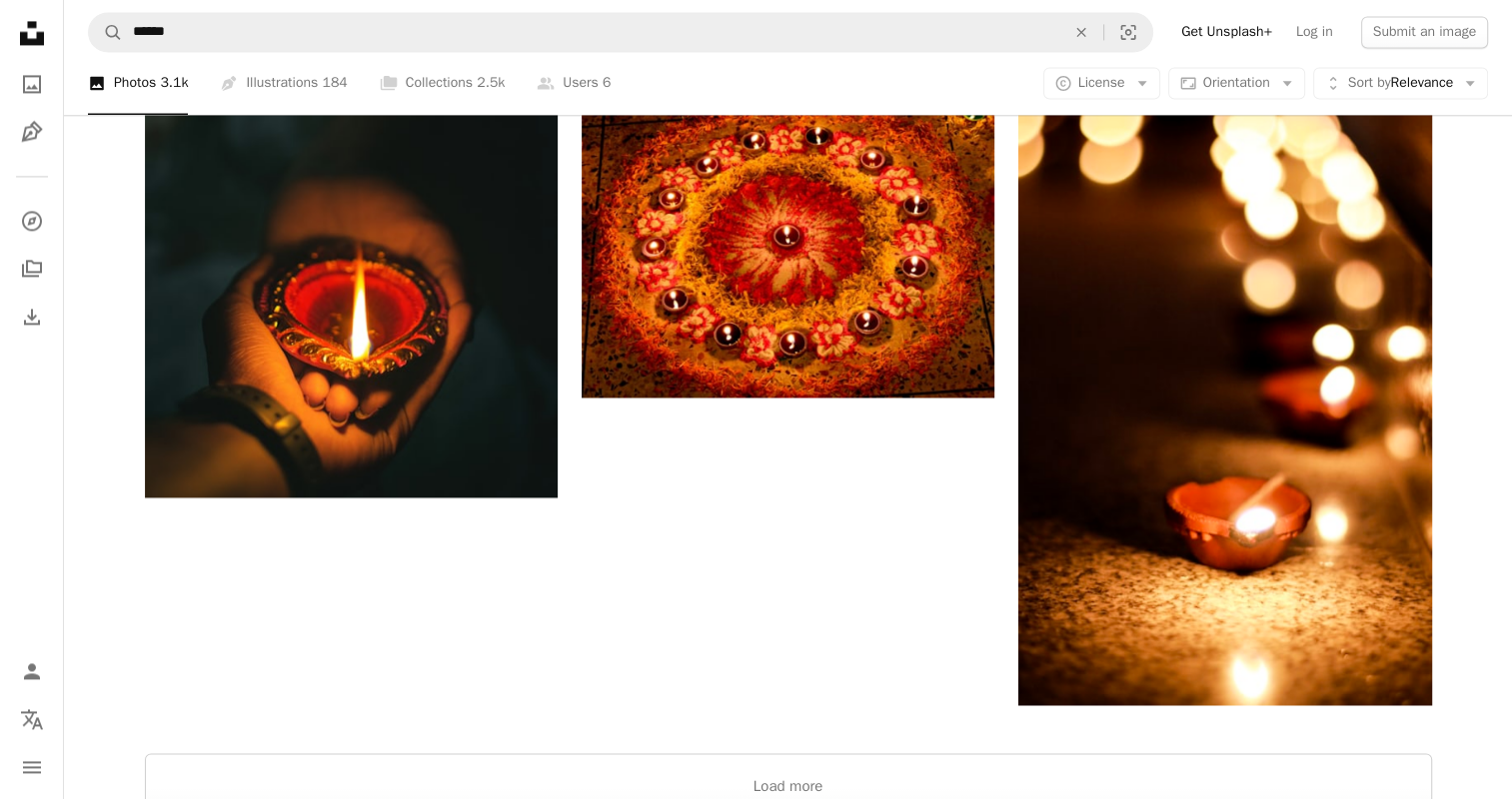 scroll, scrollTop: 3266, scrollLeft: 0, axis: vertical 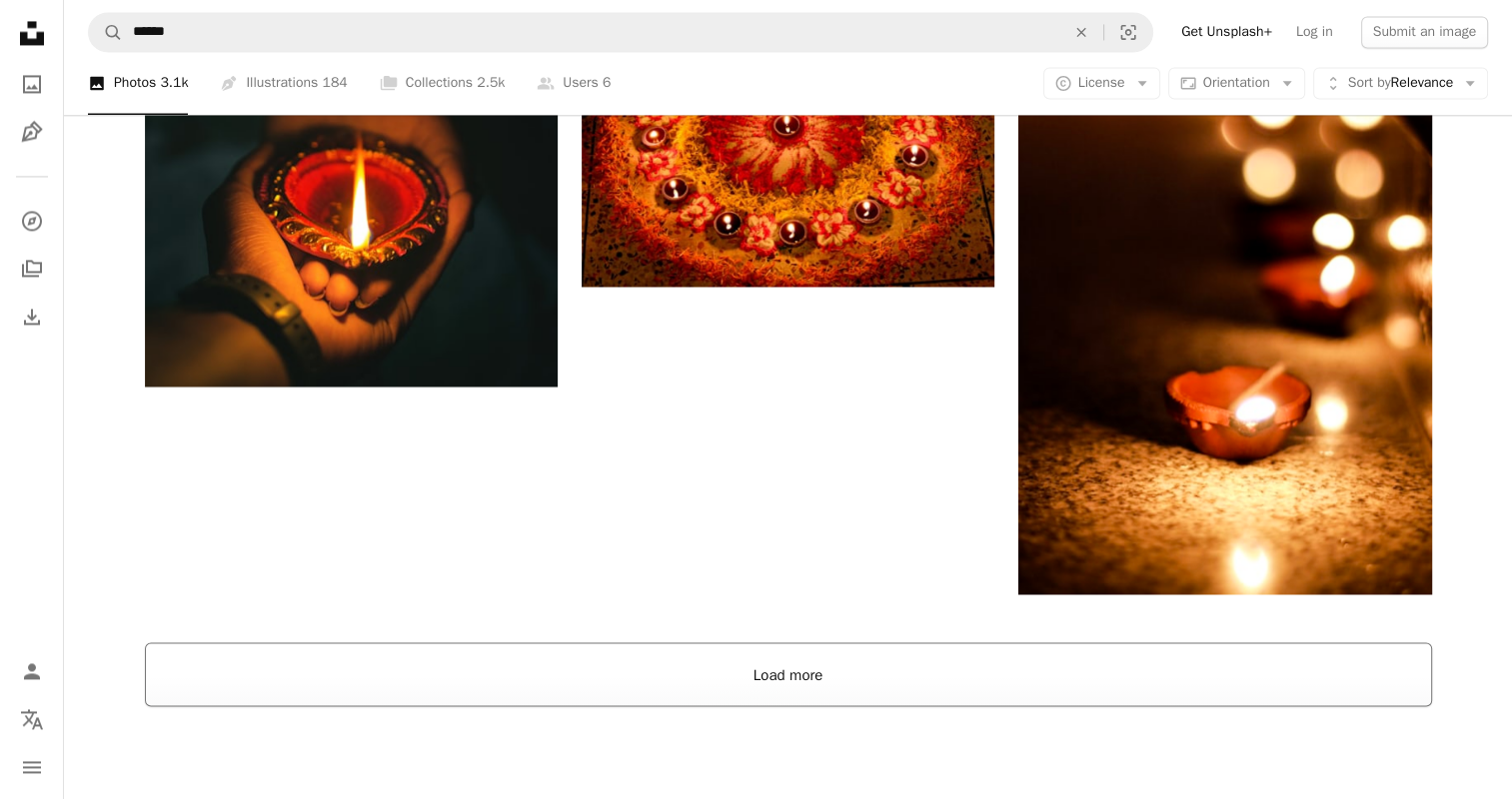 click on "Load more" at bounding box center [788, 674] 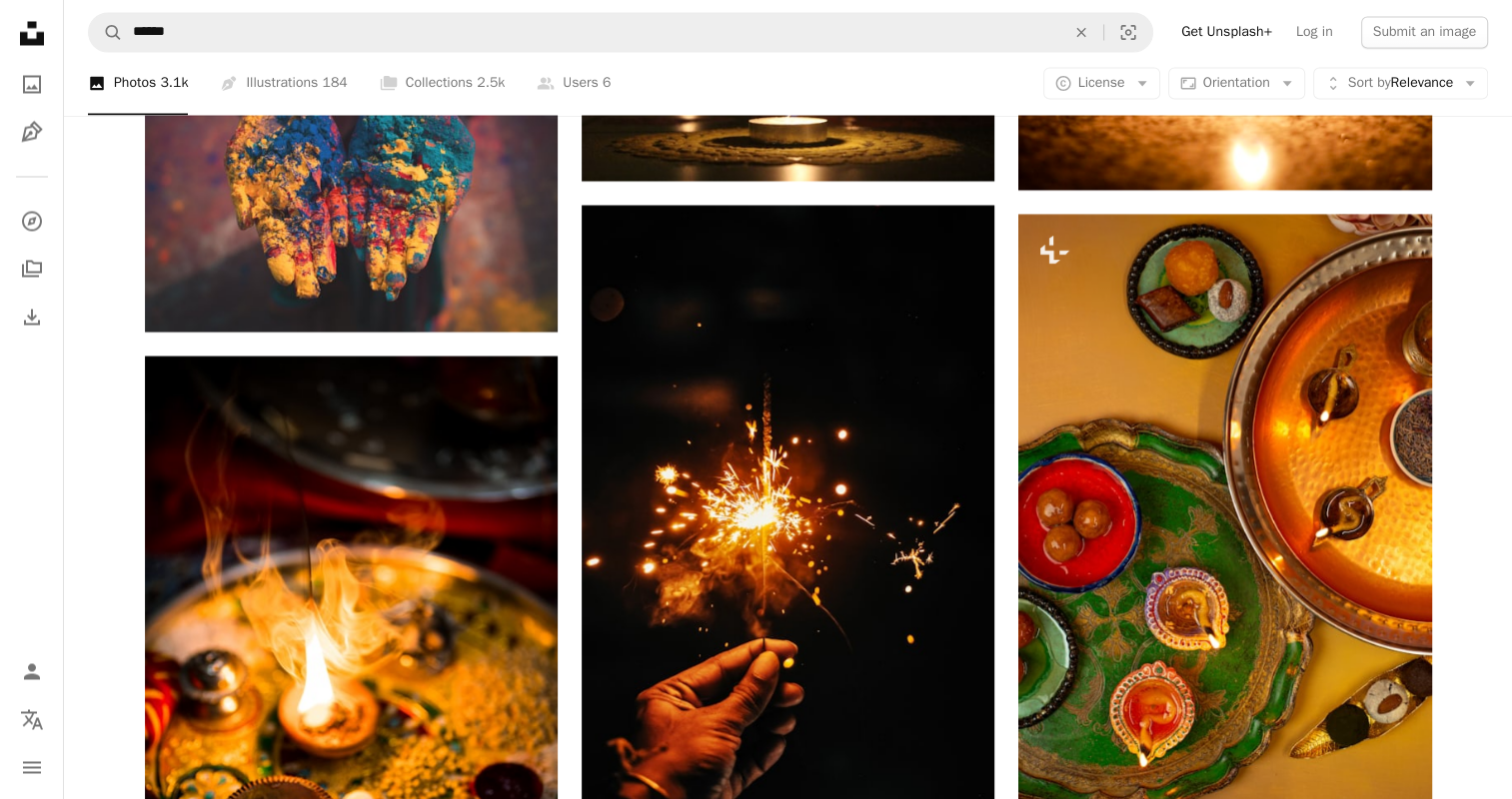 scroll, scrollTop: 3639, scrollLeft: 0, axis: vertical 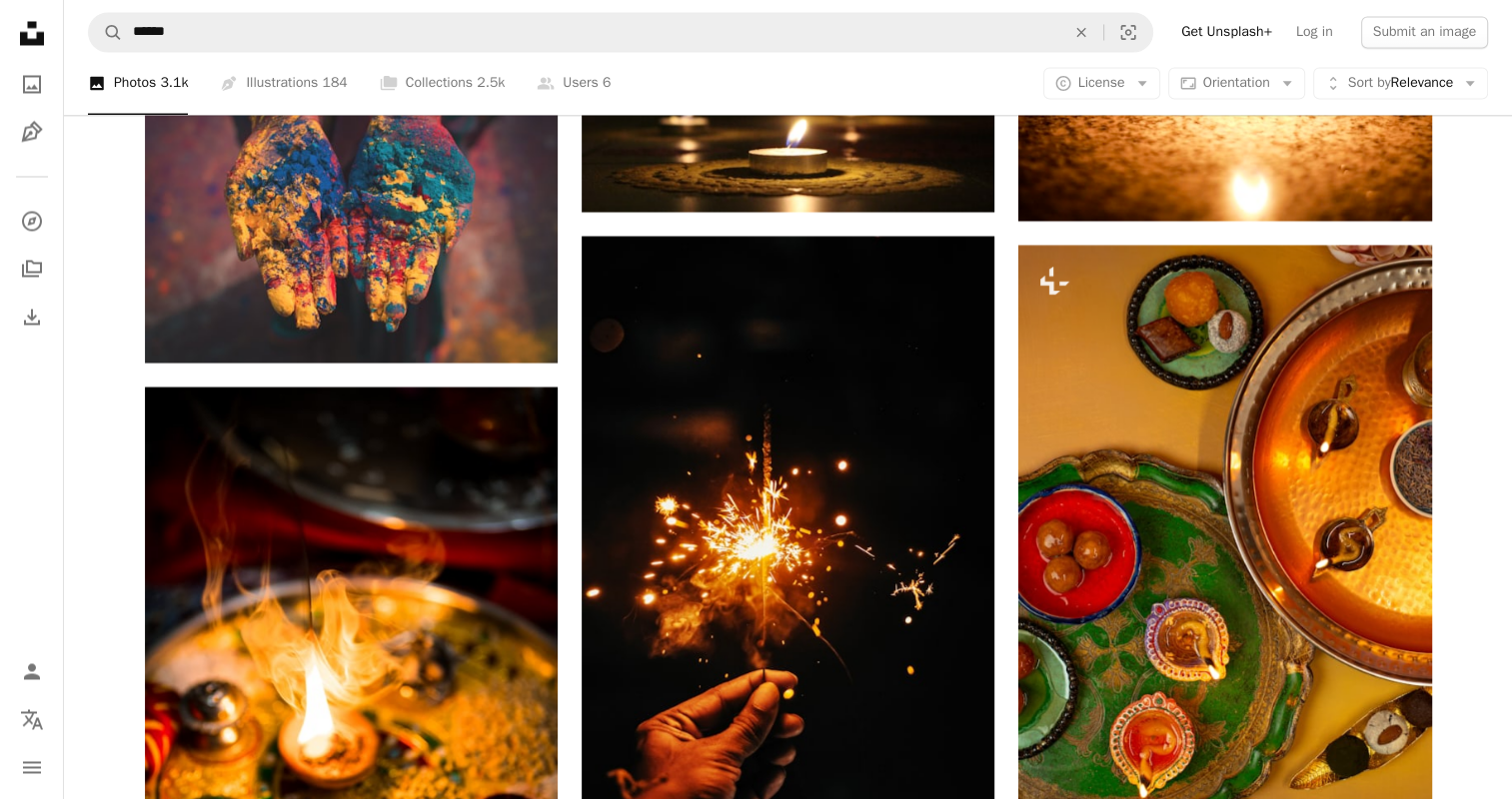 drag, startPoint x: 1509, startPoint y: 451, endPoint x: 1526, endPoint y: 449, distance: 17.117243 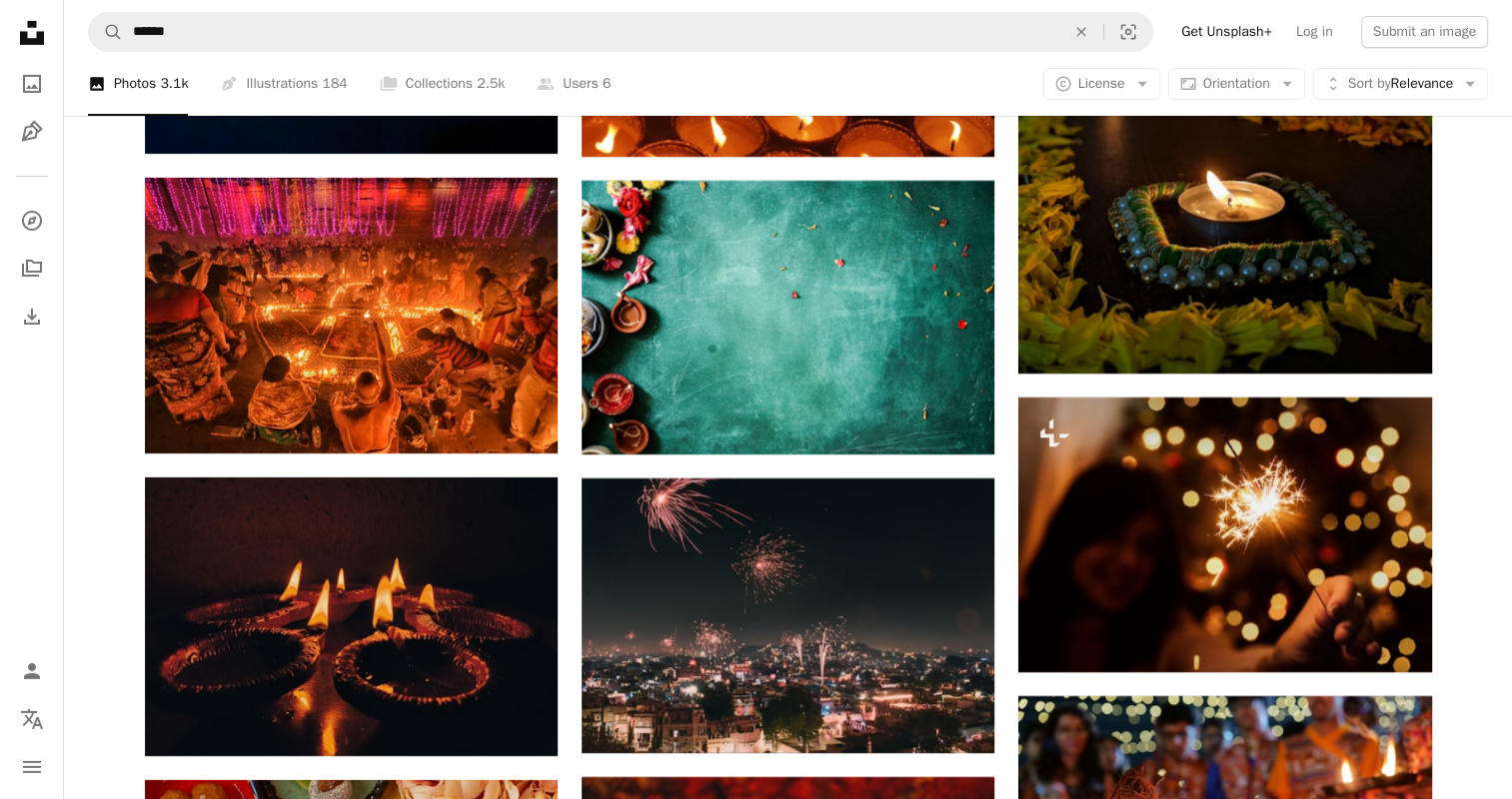 scroll, scrollTop: 6910, scrollLeft: 0, axis: vertical 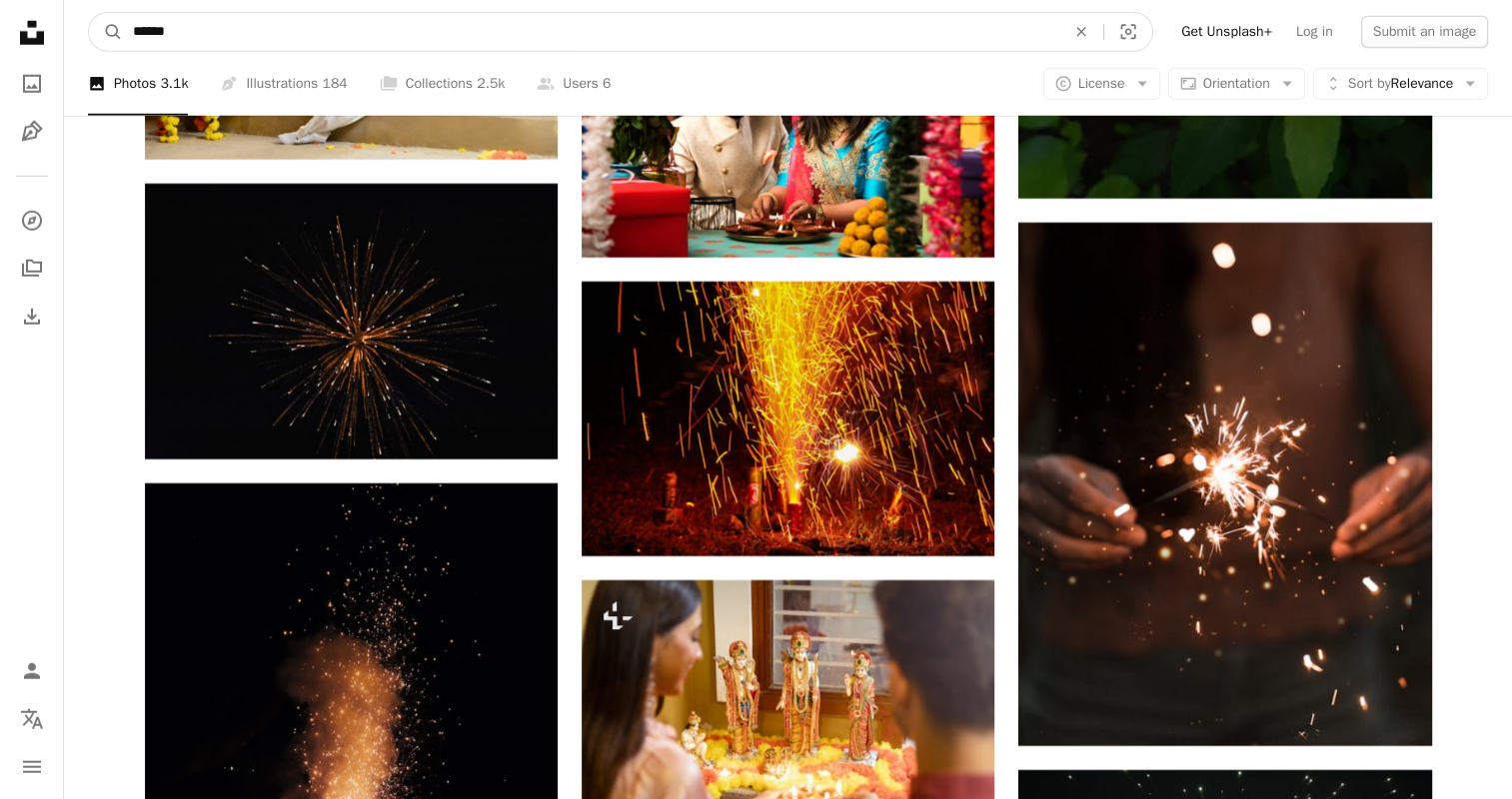 click on "******" at bounding box center (591, 32) 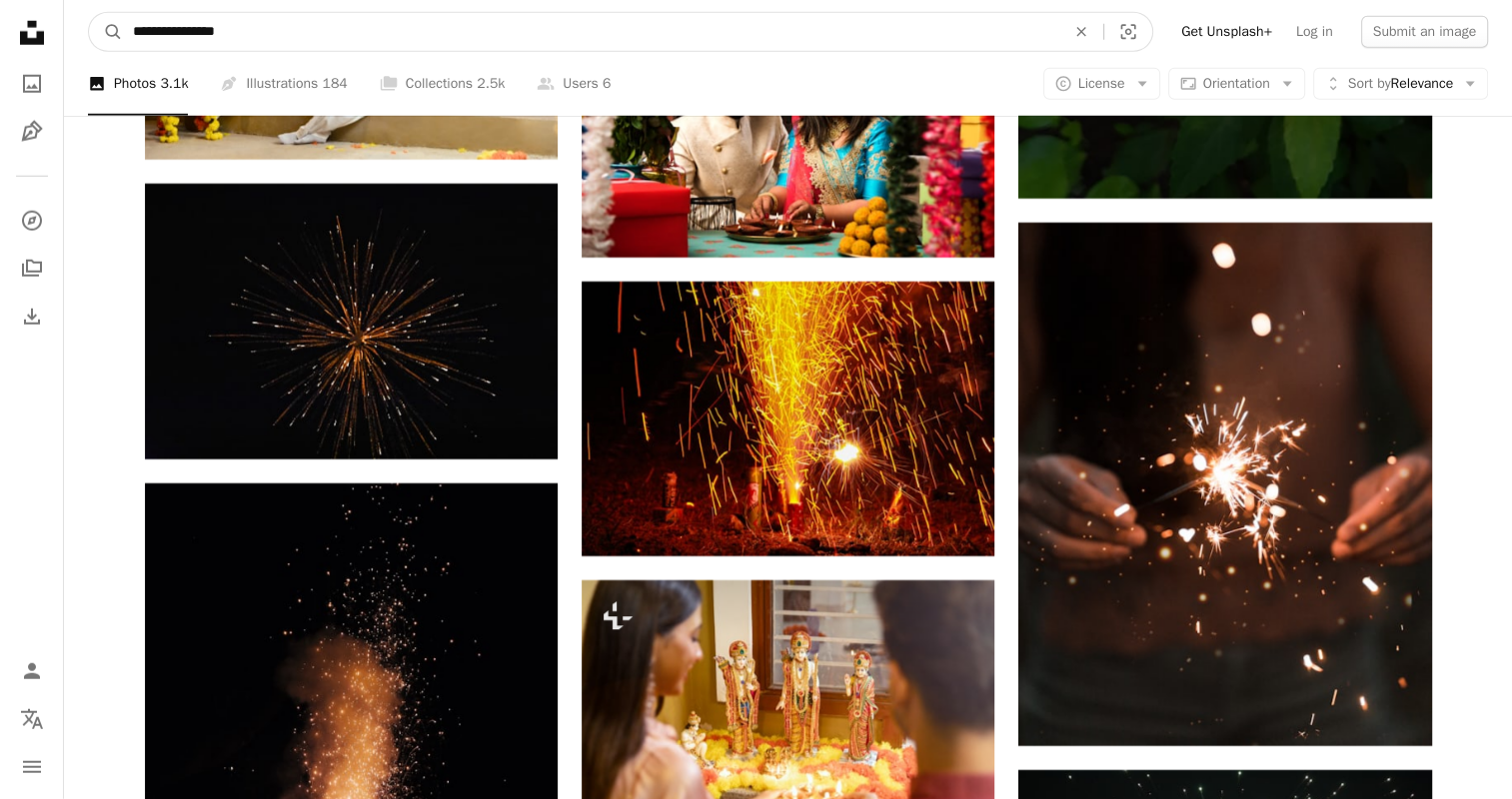type on "**********" 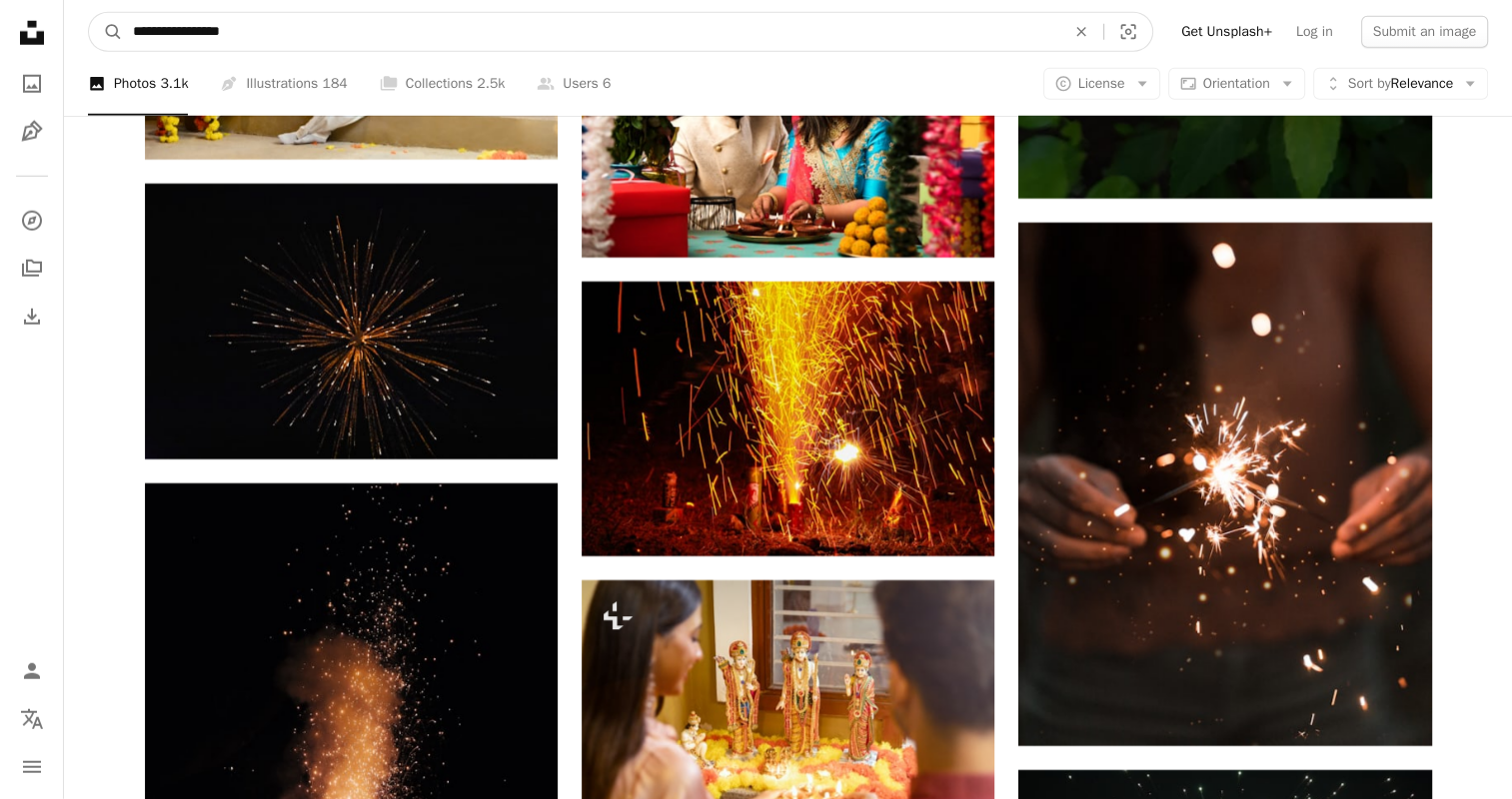 click on "A magnifying glass" at bounding box center (106, 32) 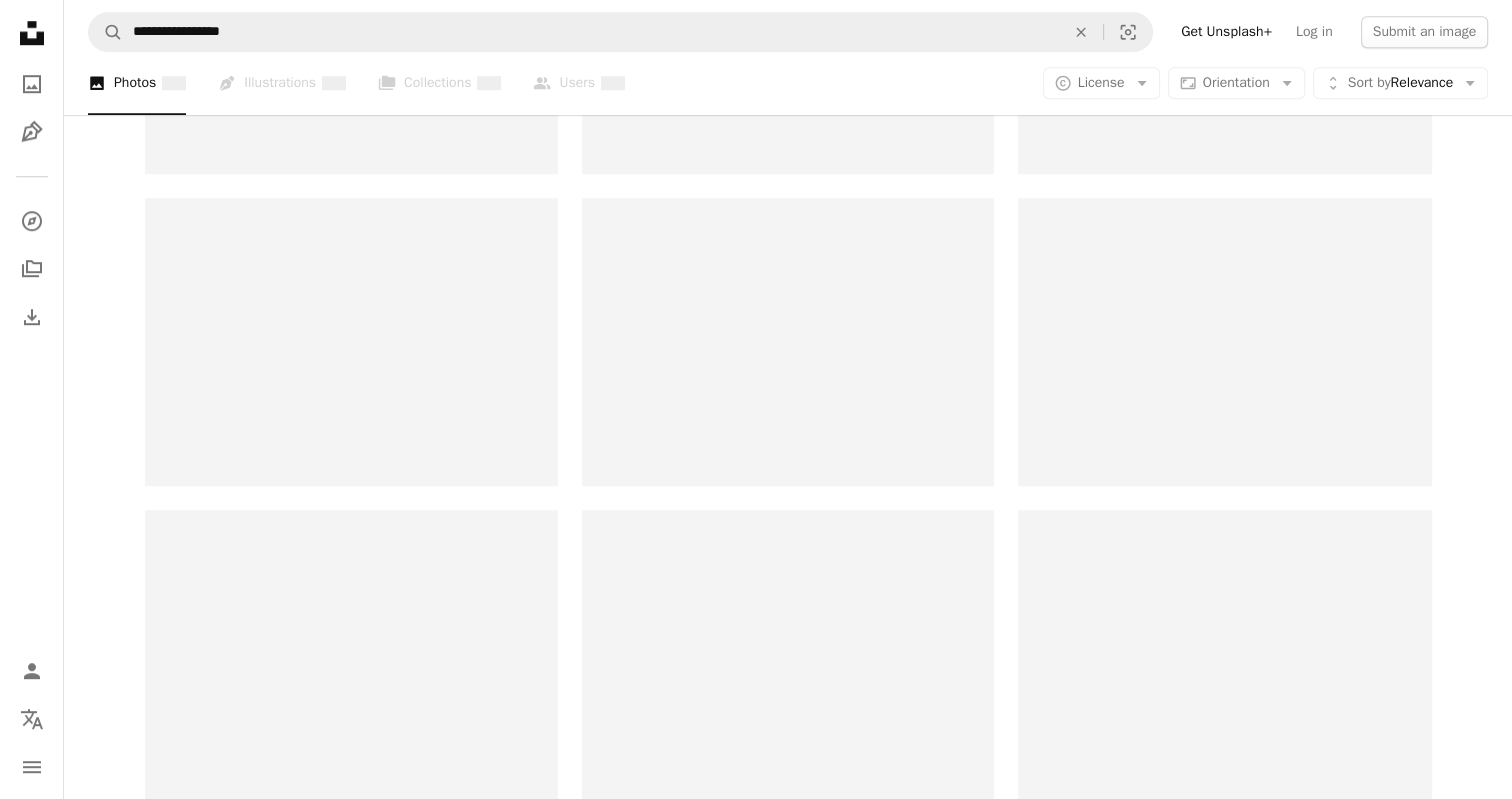 scroll, scrollTop: 0, scrollLeft: 0, axis: both 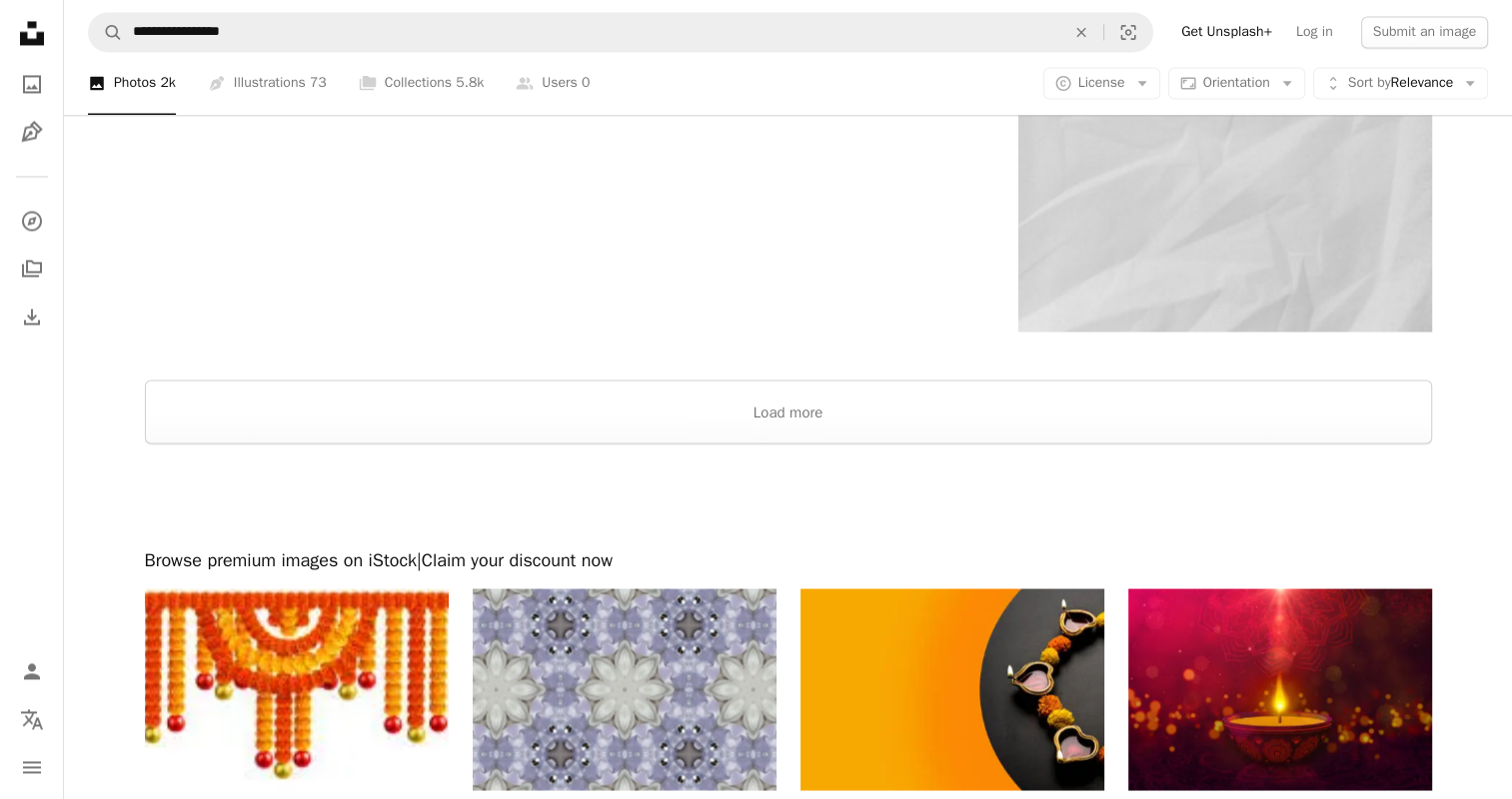 click at bounding box center (787, 495) 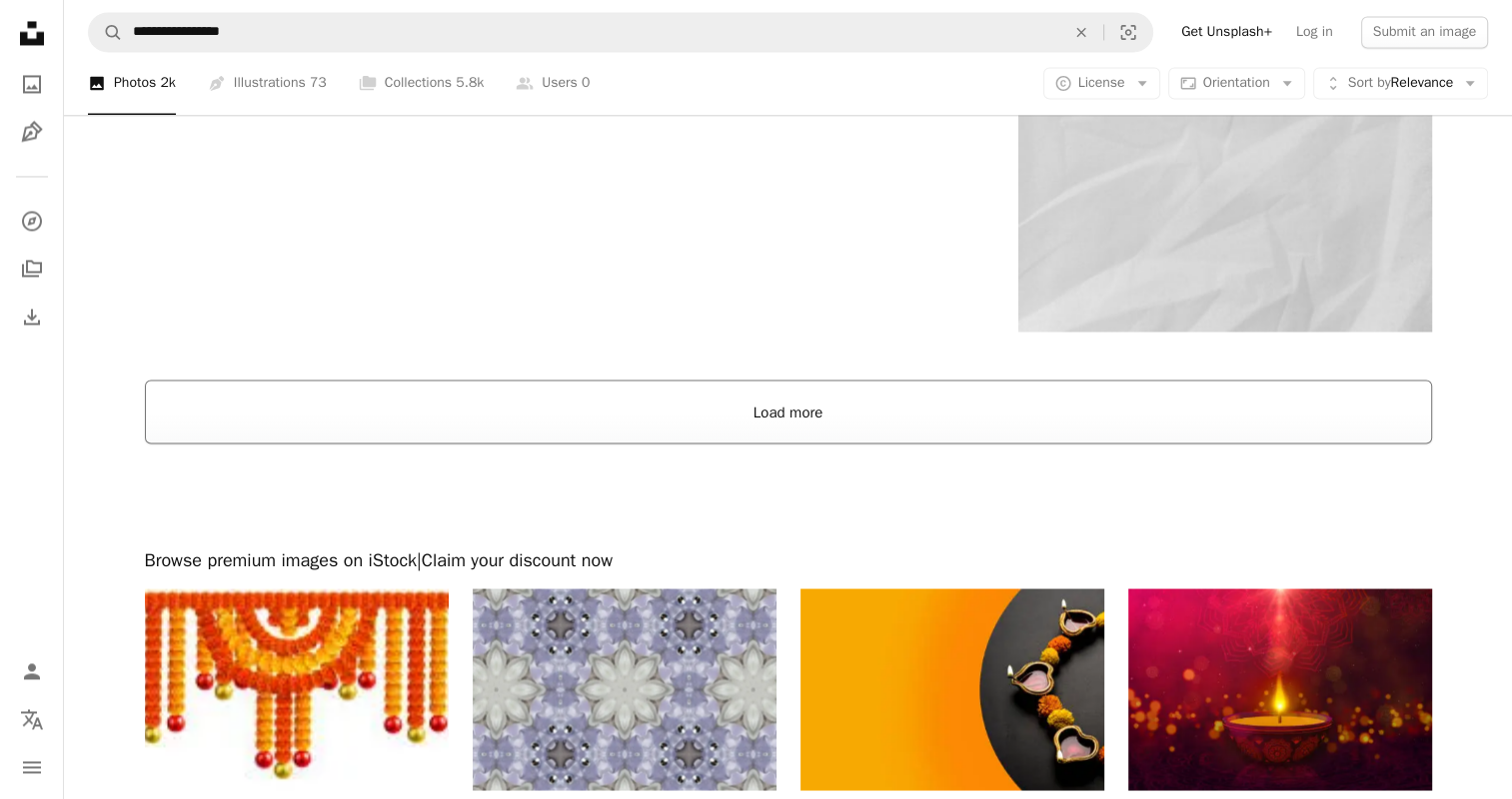 click on "Load more" at bounding box center [788, 411] 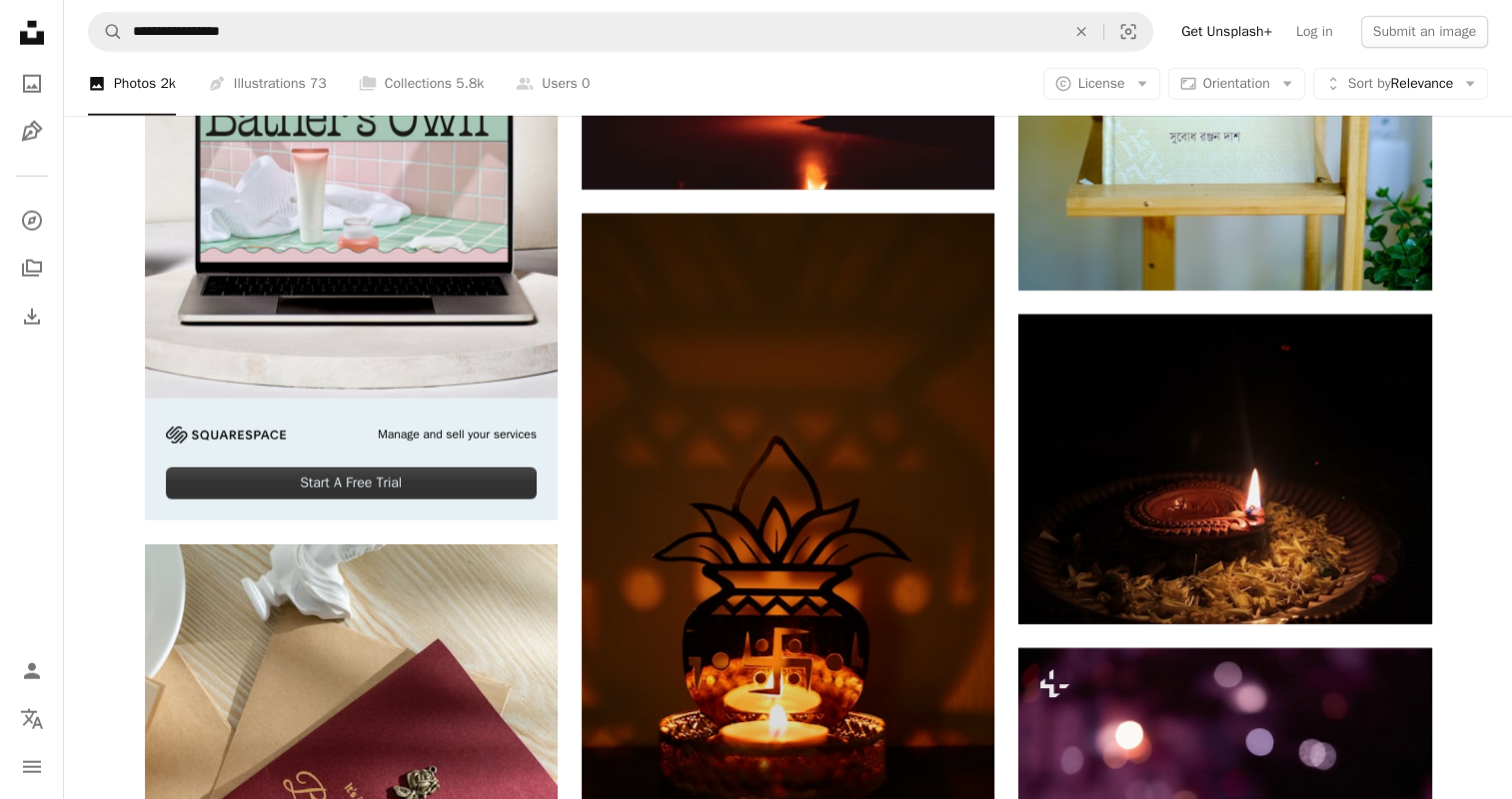 scroll, scrollTop: 6463, scrollLeft: 0, axis: vertical 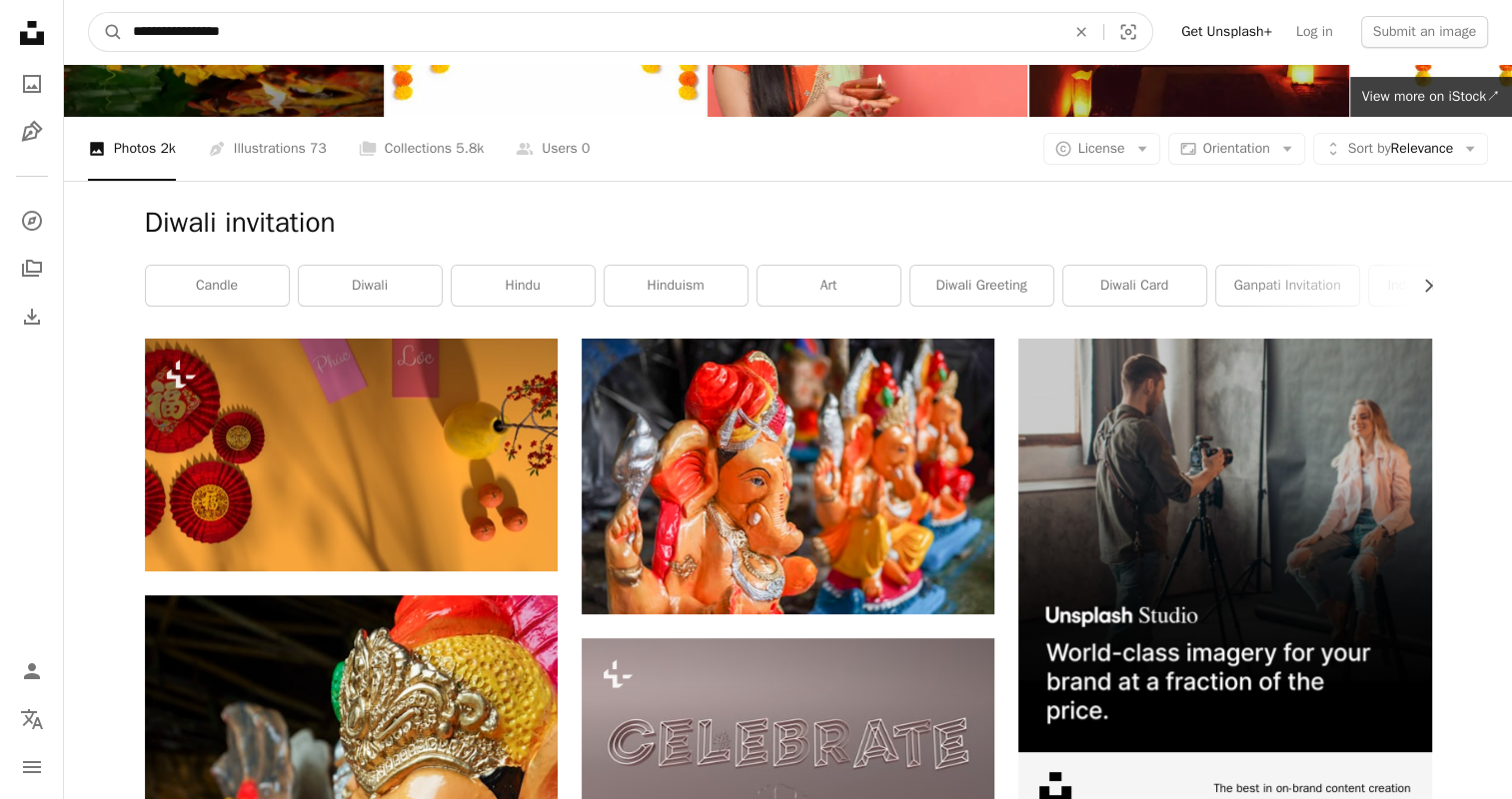 click on "**********" at bounding box center (591, 32) 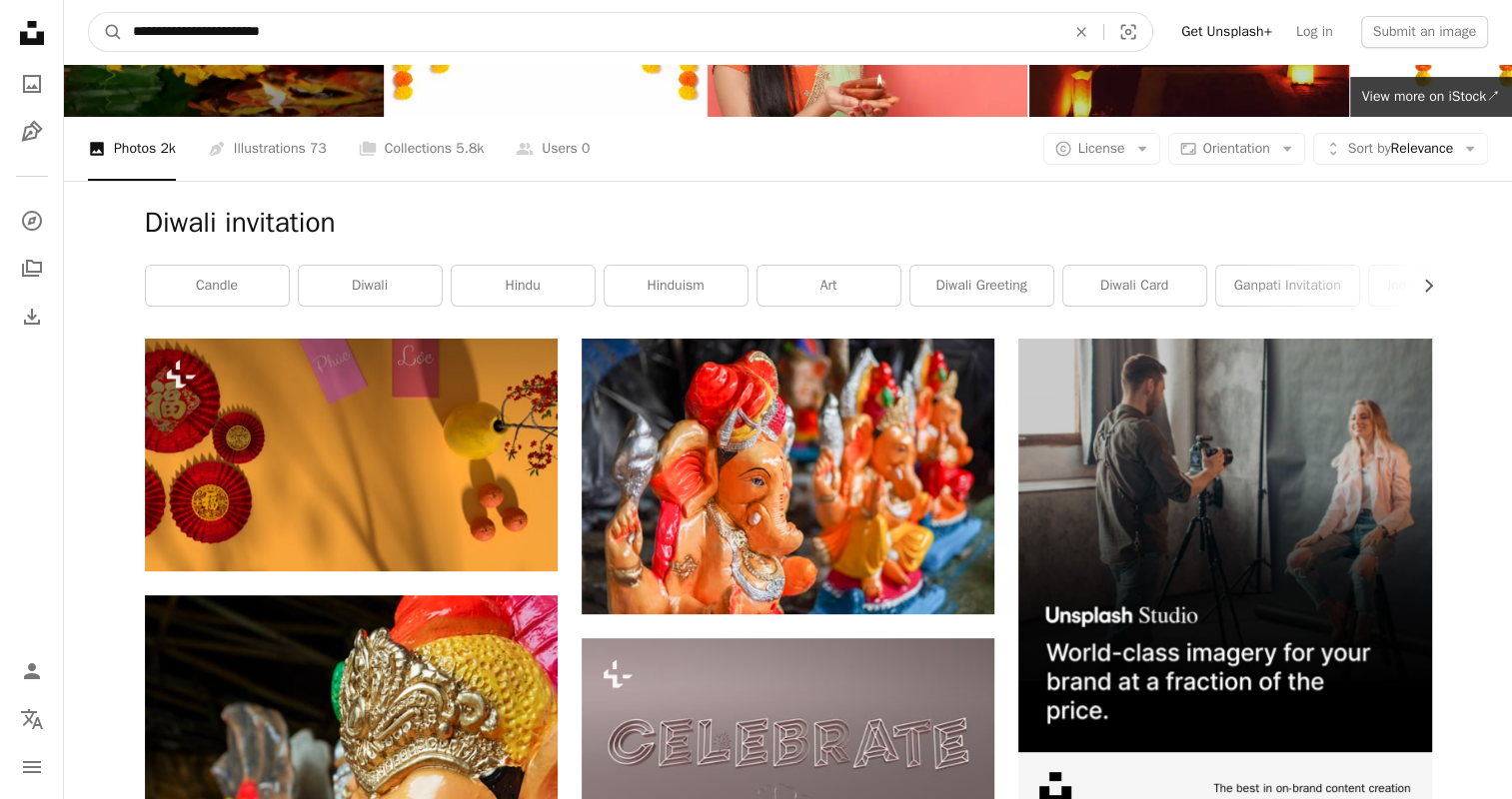 type on "**********" 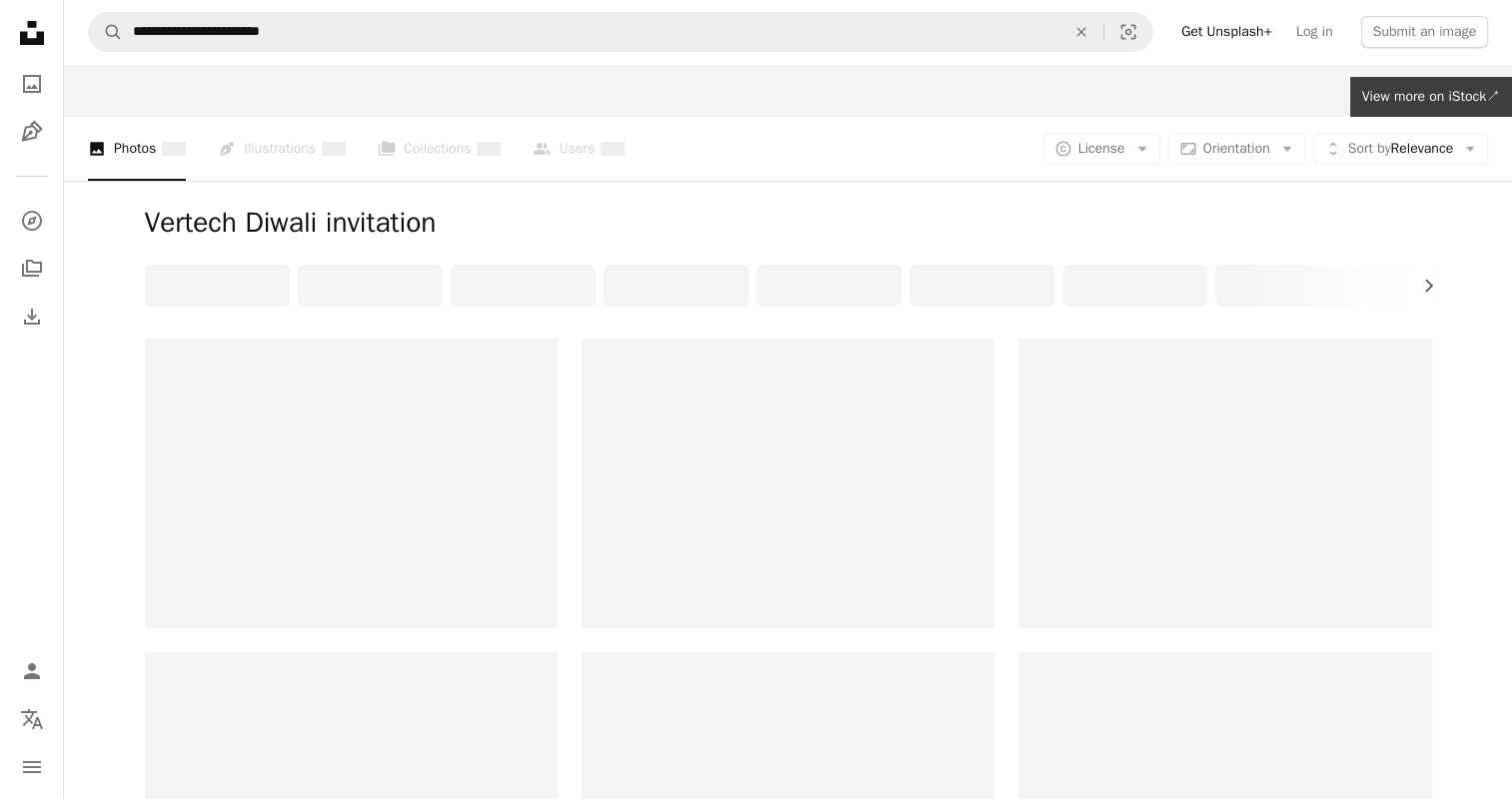 scroll, scrollTop: 0, scrollLeft: 0, axis: both 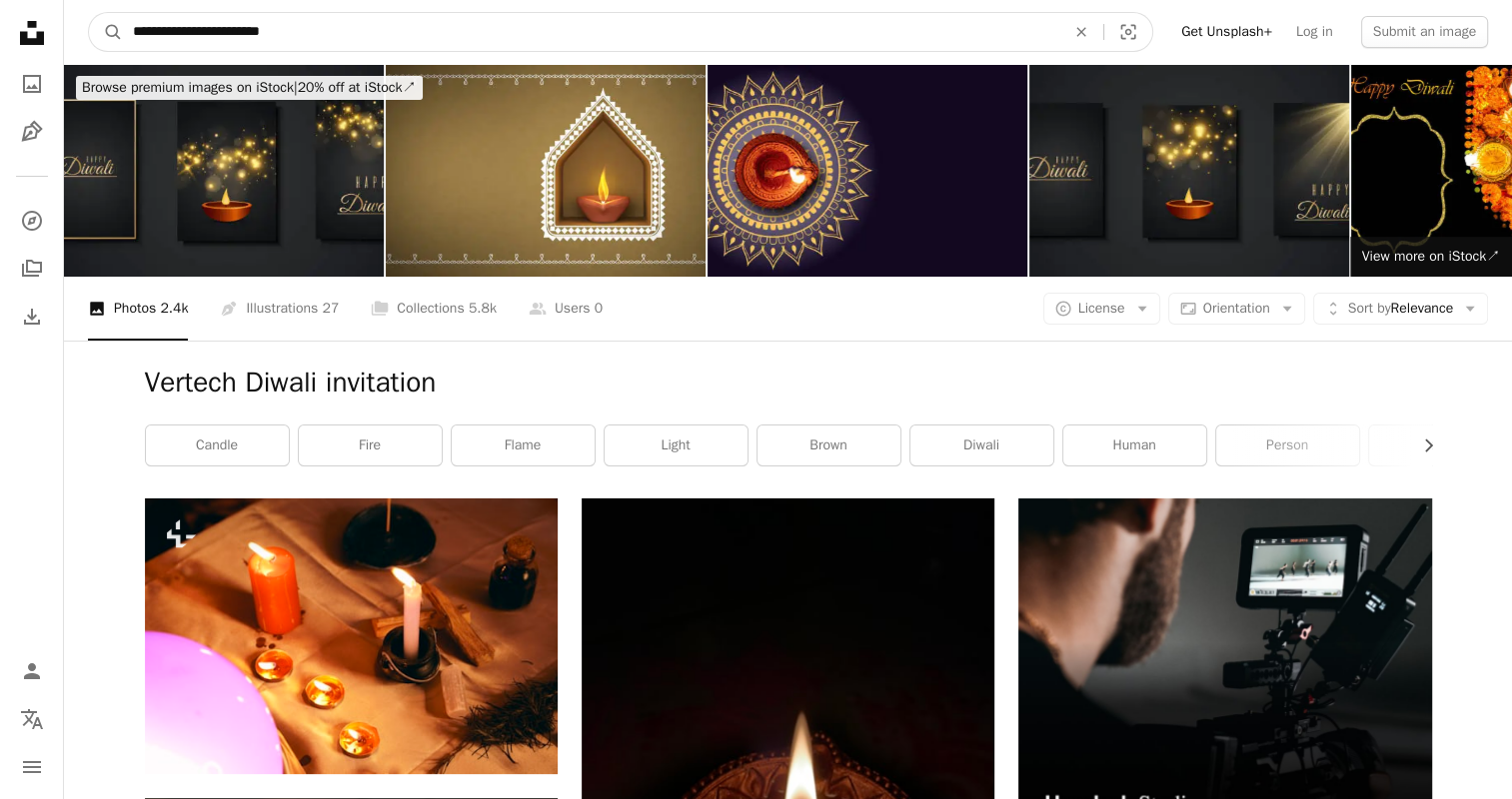 drag, startPoint x: 296, startPoint y: 33, endPoint x: 65, endPoint y: 50, distance: 231.6247 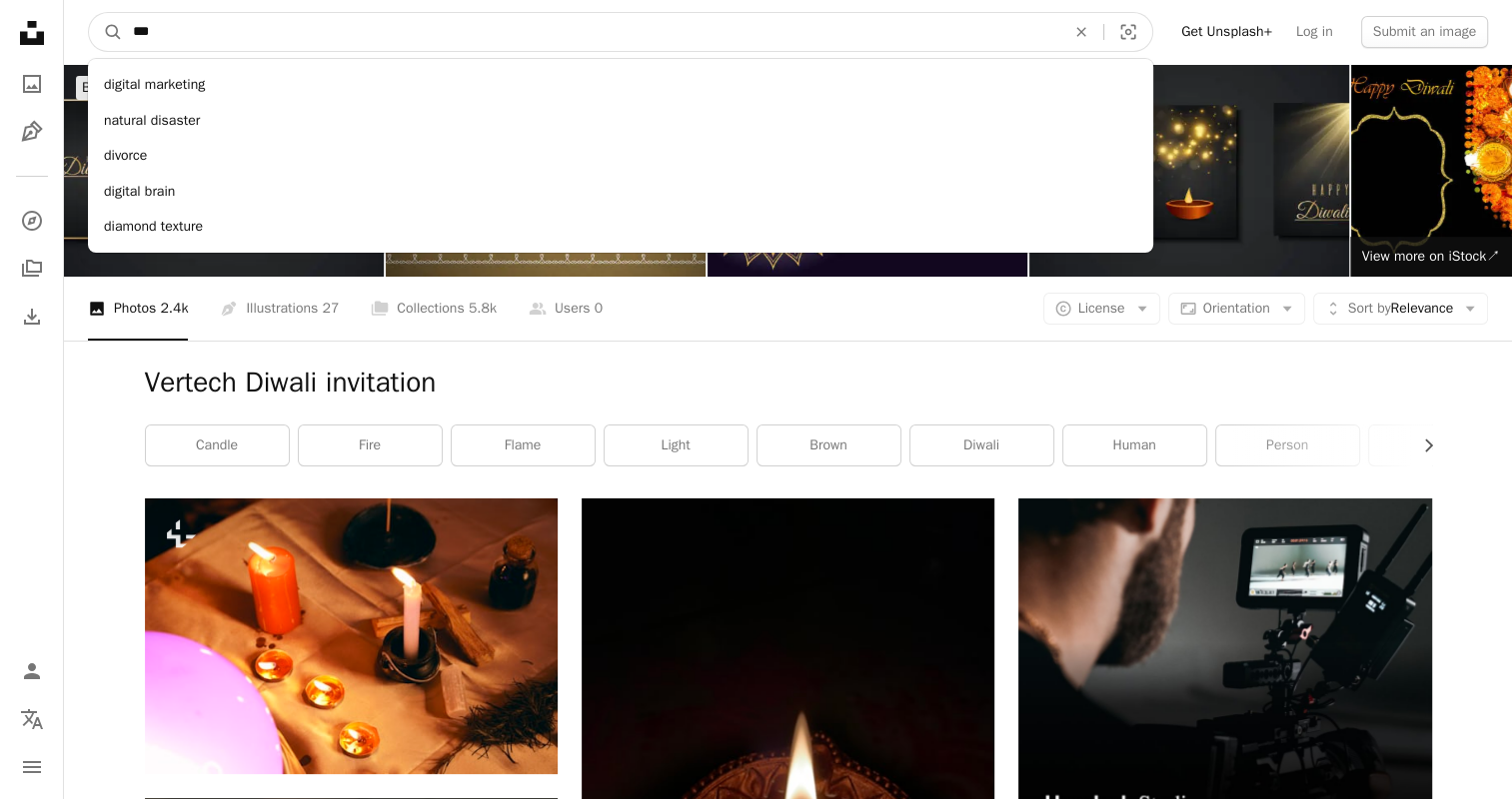 type on "****" 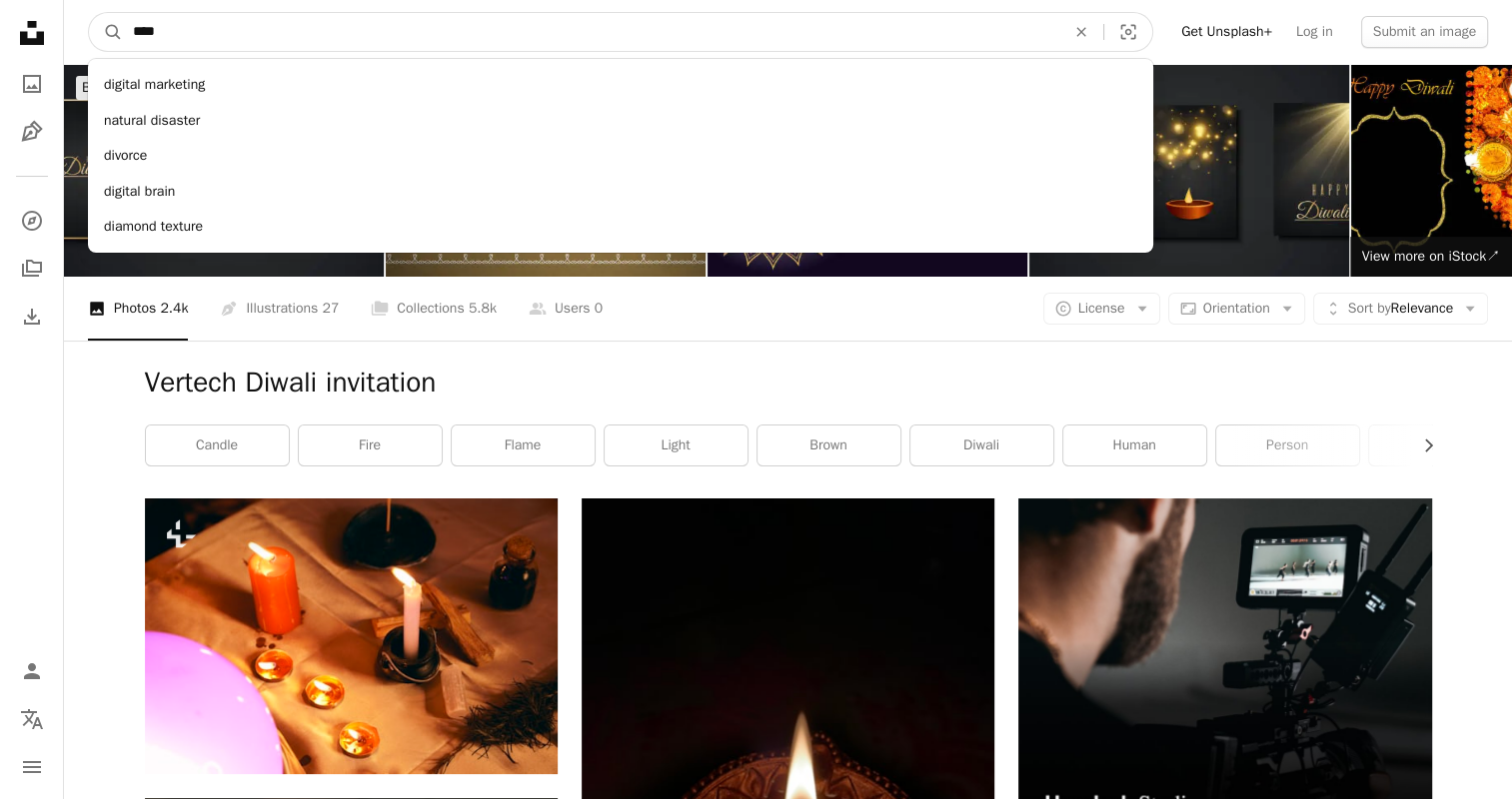 click on "A magnifying glass" at bounding box center [106, 32] 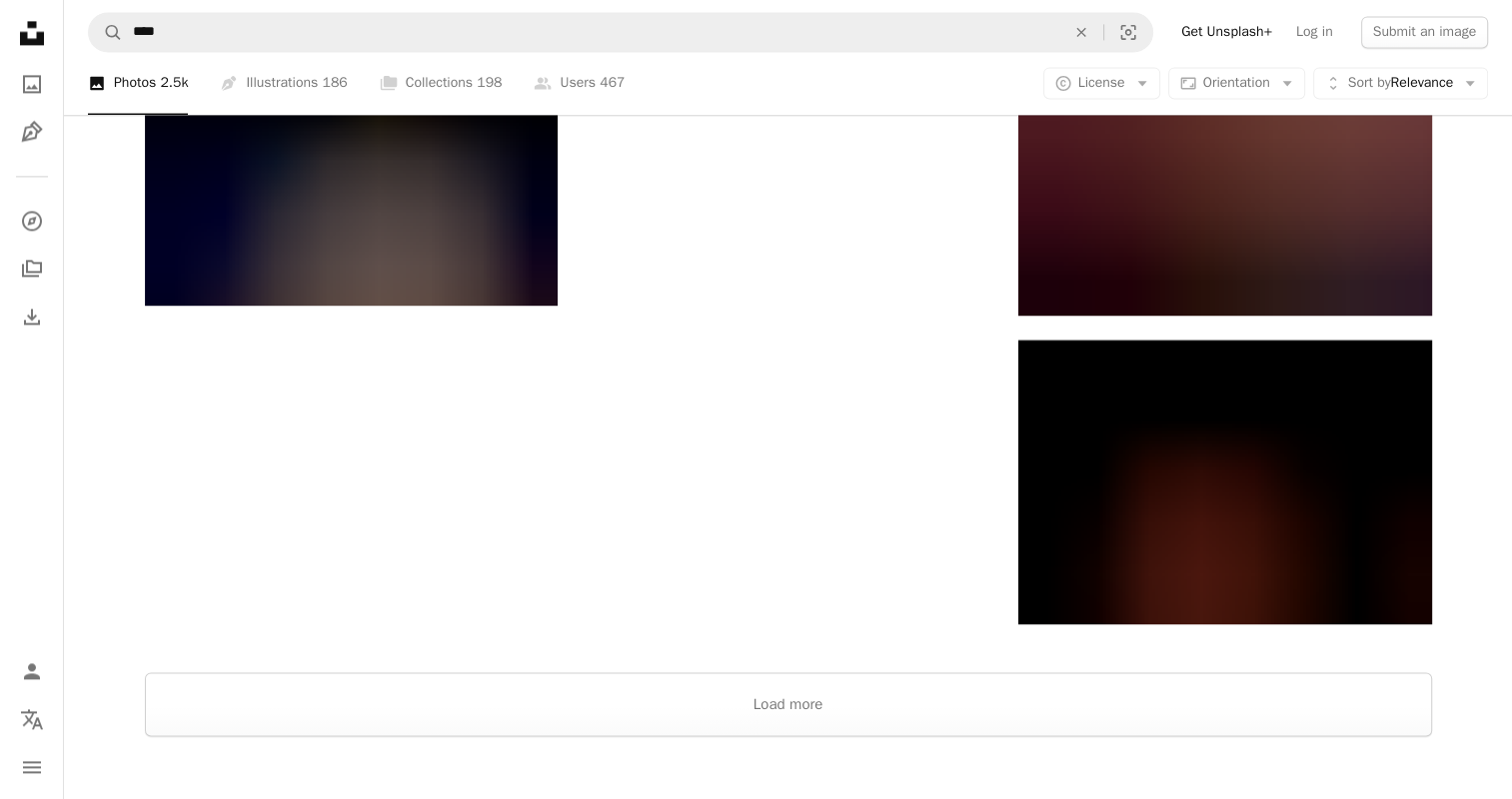scroll, scrollTop: 2905, scrollLeft: 0, axis: vertical 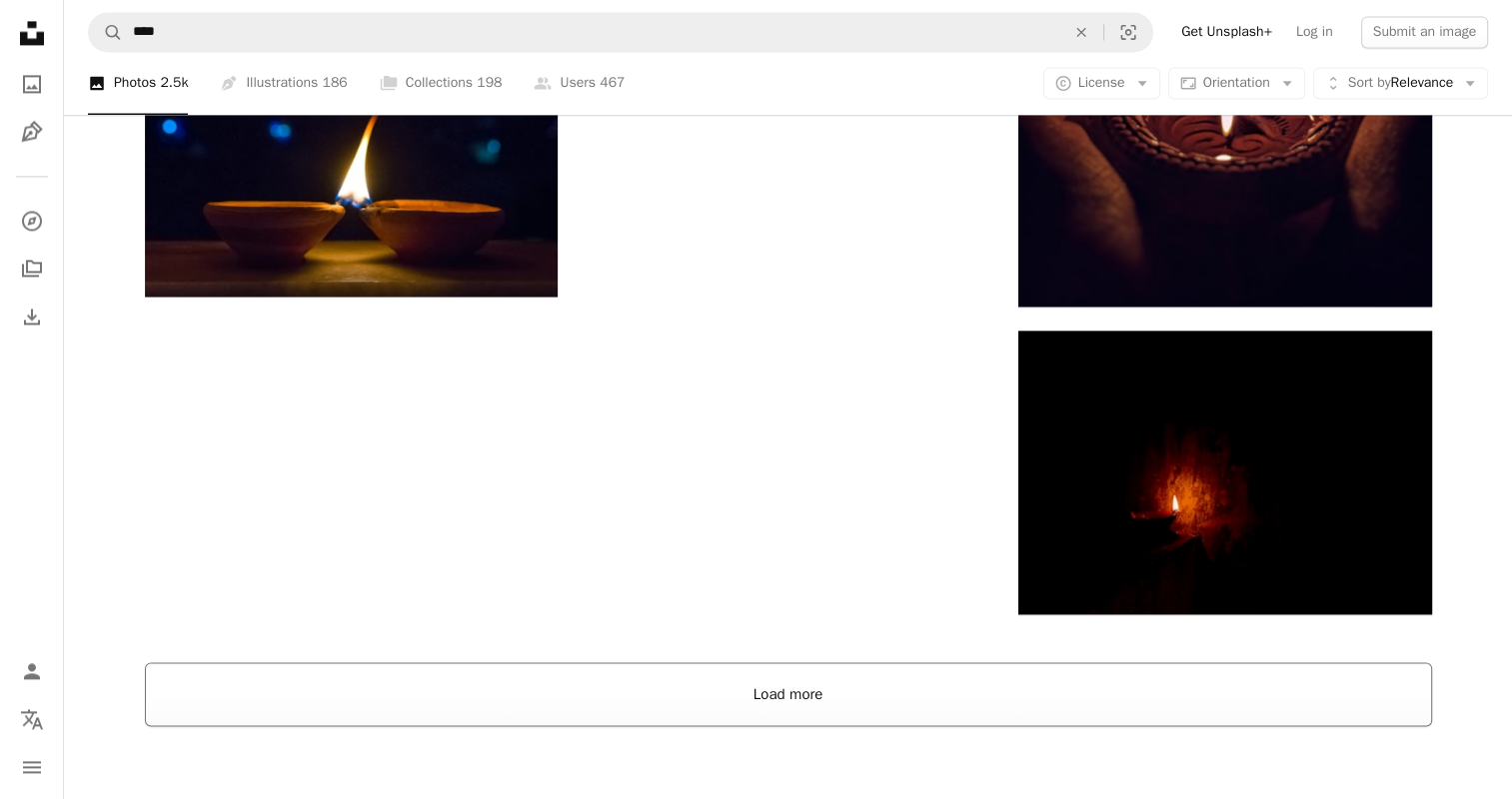 click on "Load more" at bounding box center [788, 694] 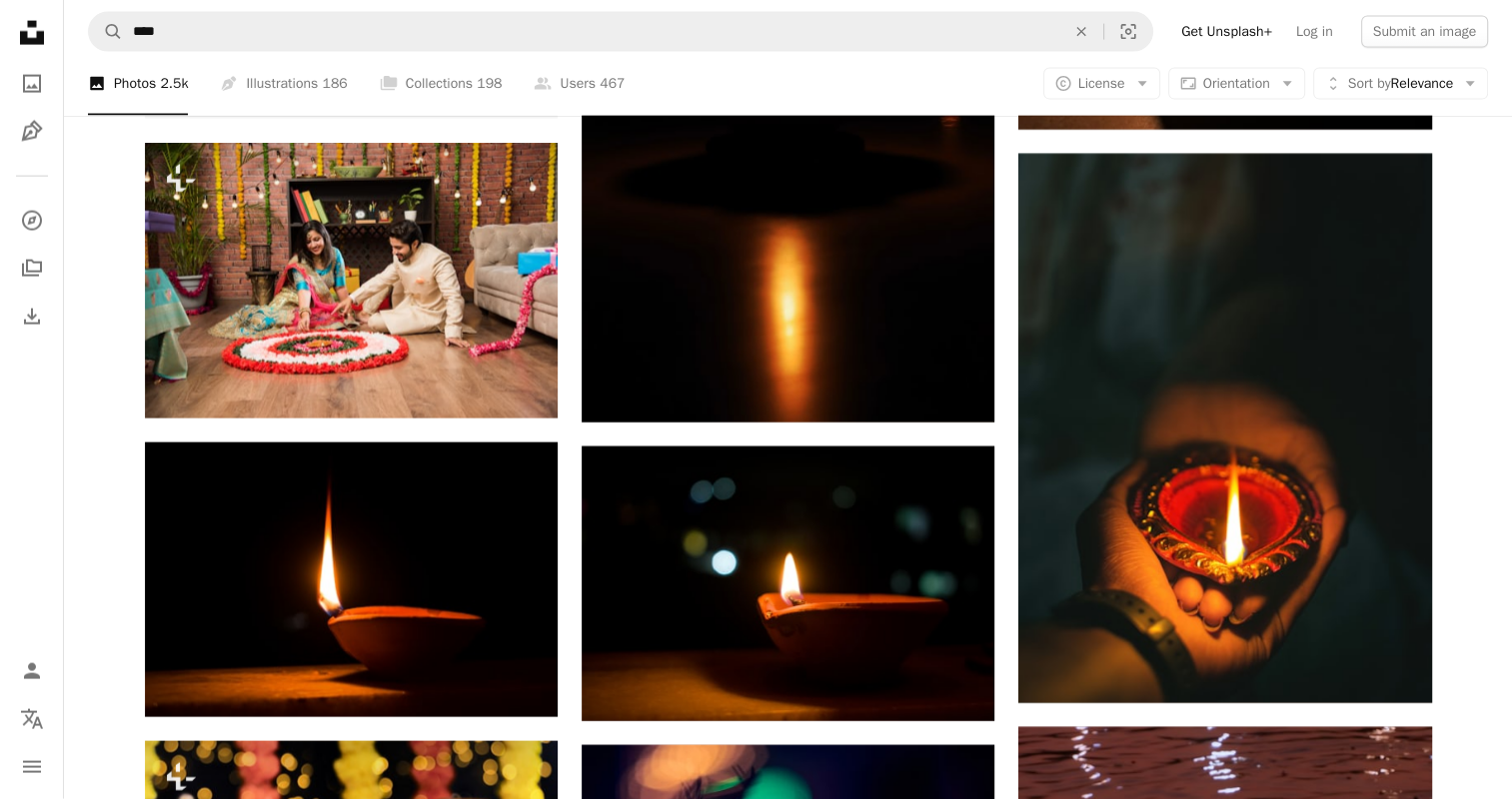 scroll, scrollTop: 4576, scrollLeft: 0, axis: vertical 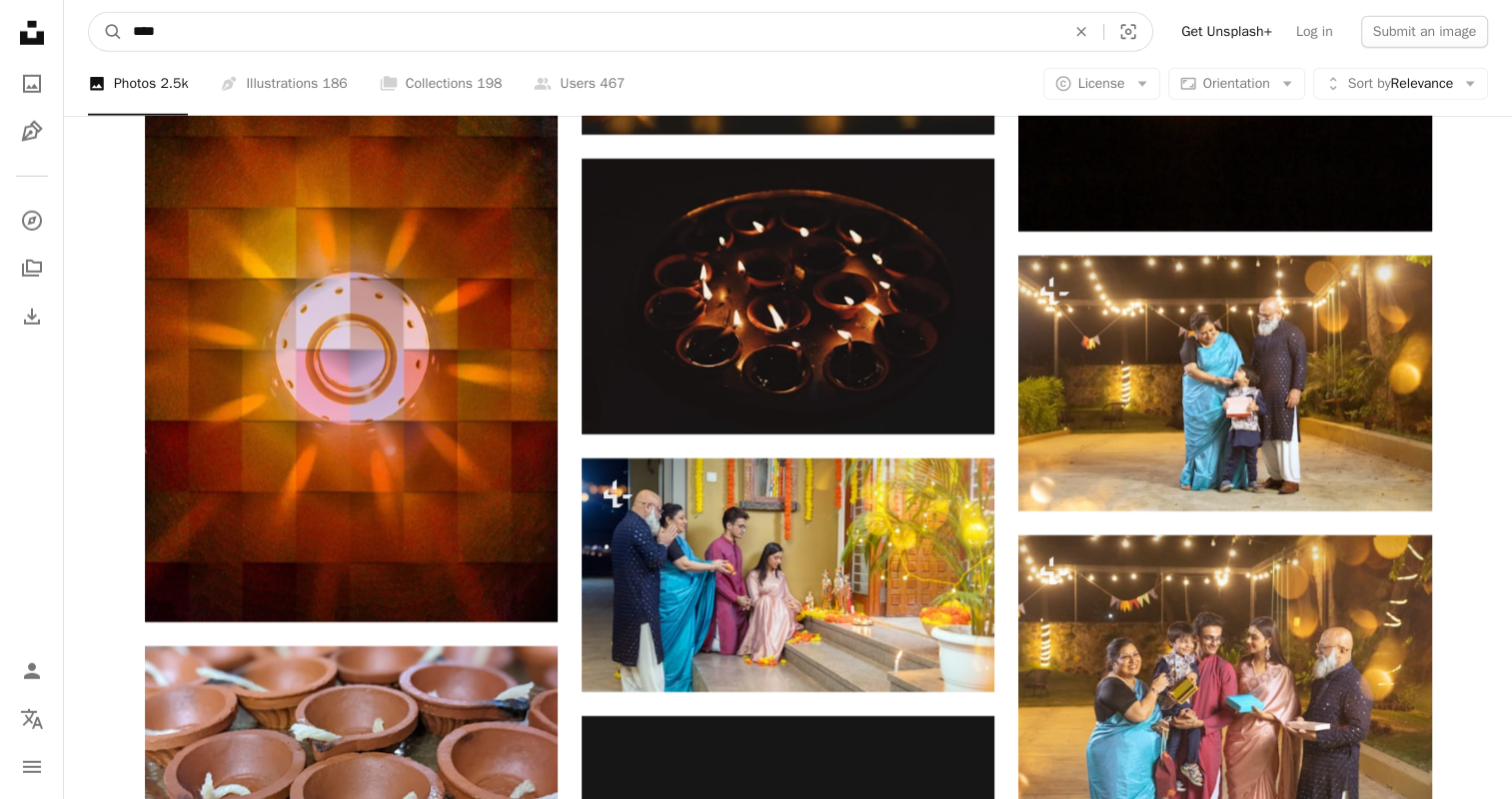 drag, startPoint x: 164, startPoint y: 39, endPoint x: 123, endPoint y: 32, distance: 41.59327 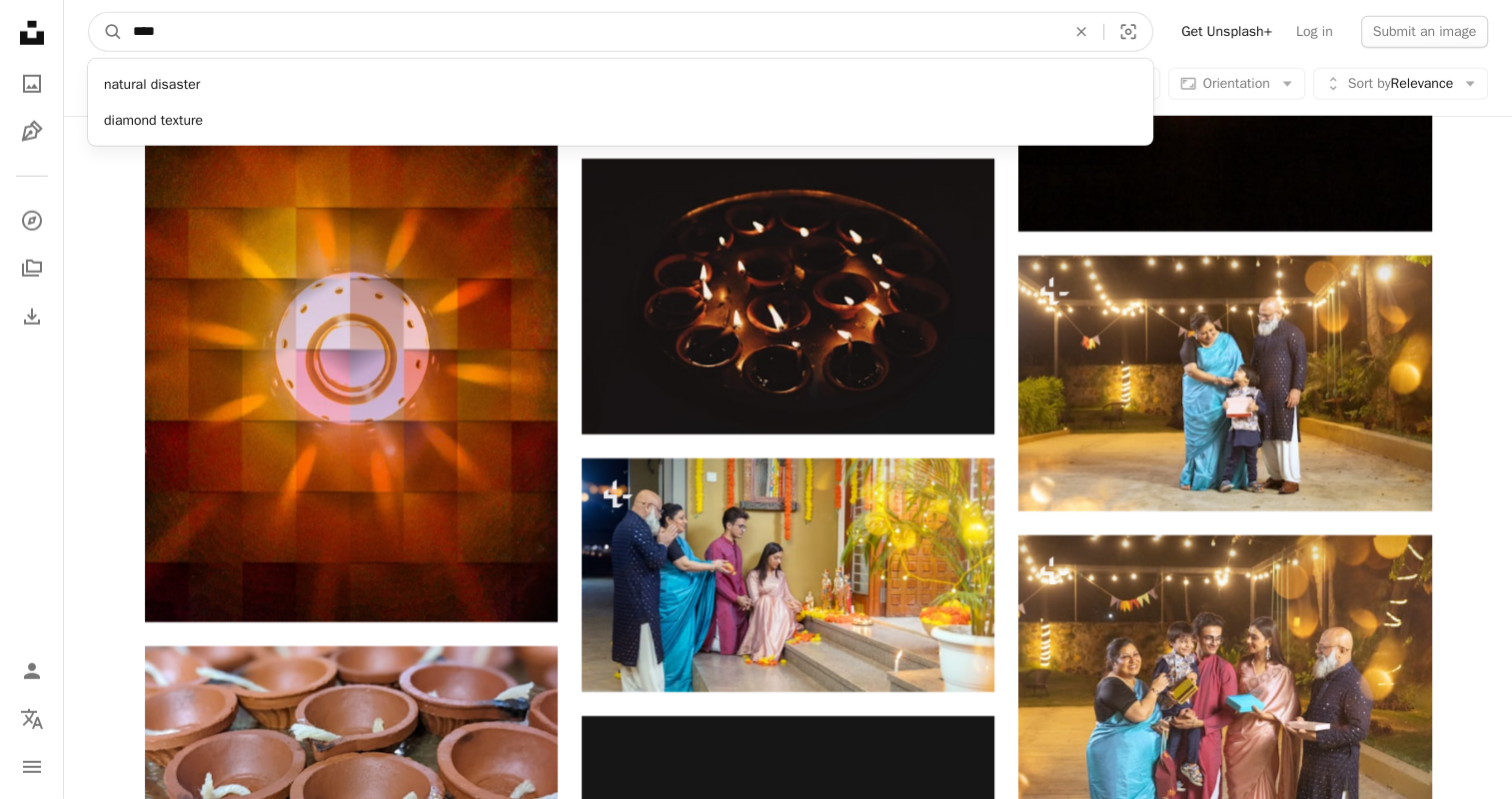 click on "****" at bounding box center [591, 32] 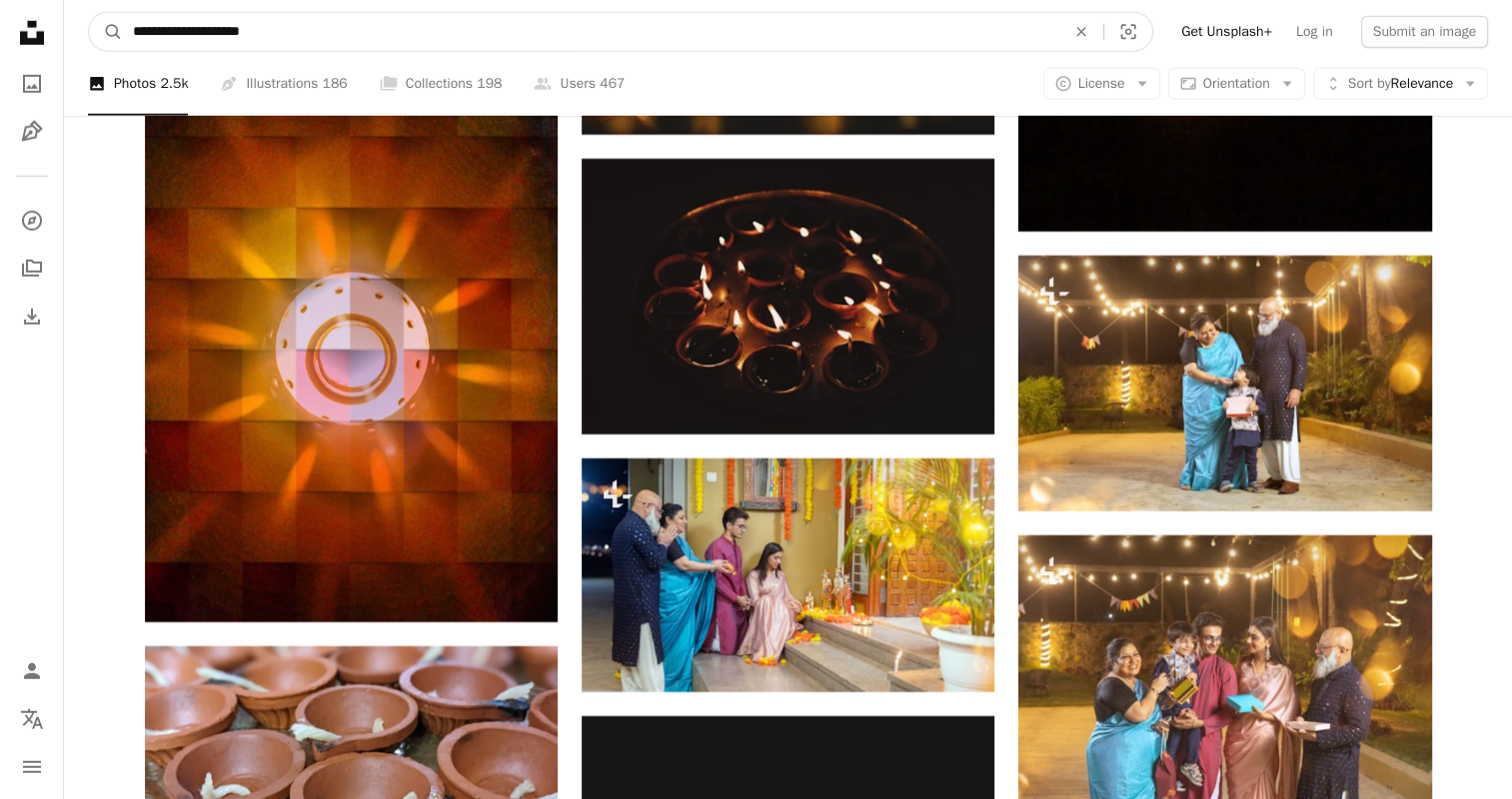 type on "**********" 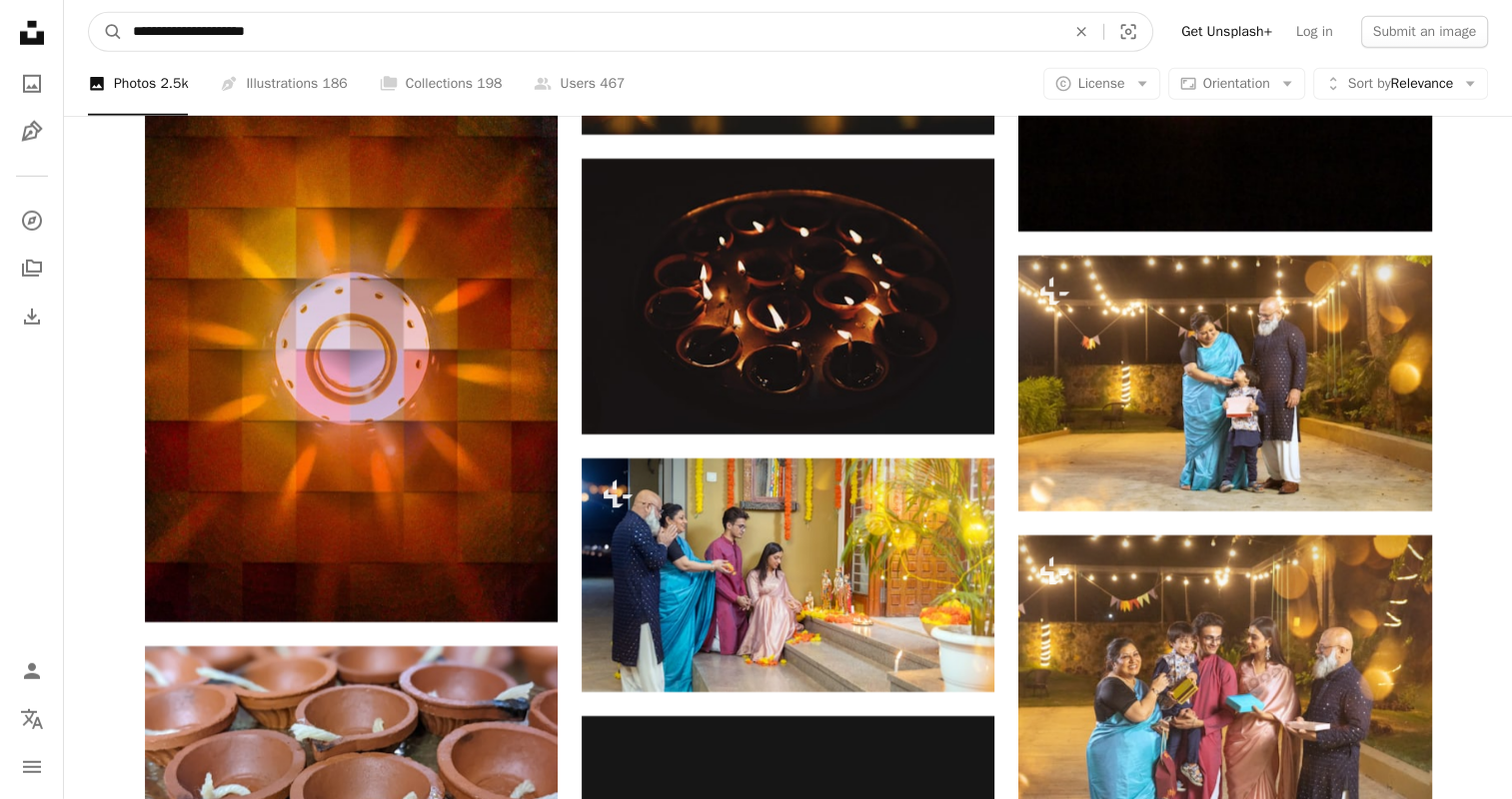 click on "A magnifying glass" at bounding box center (106, 32) 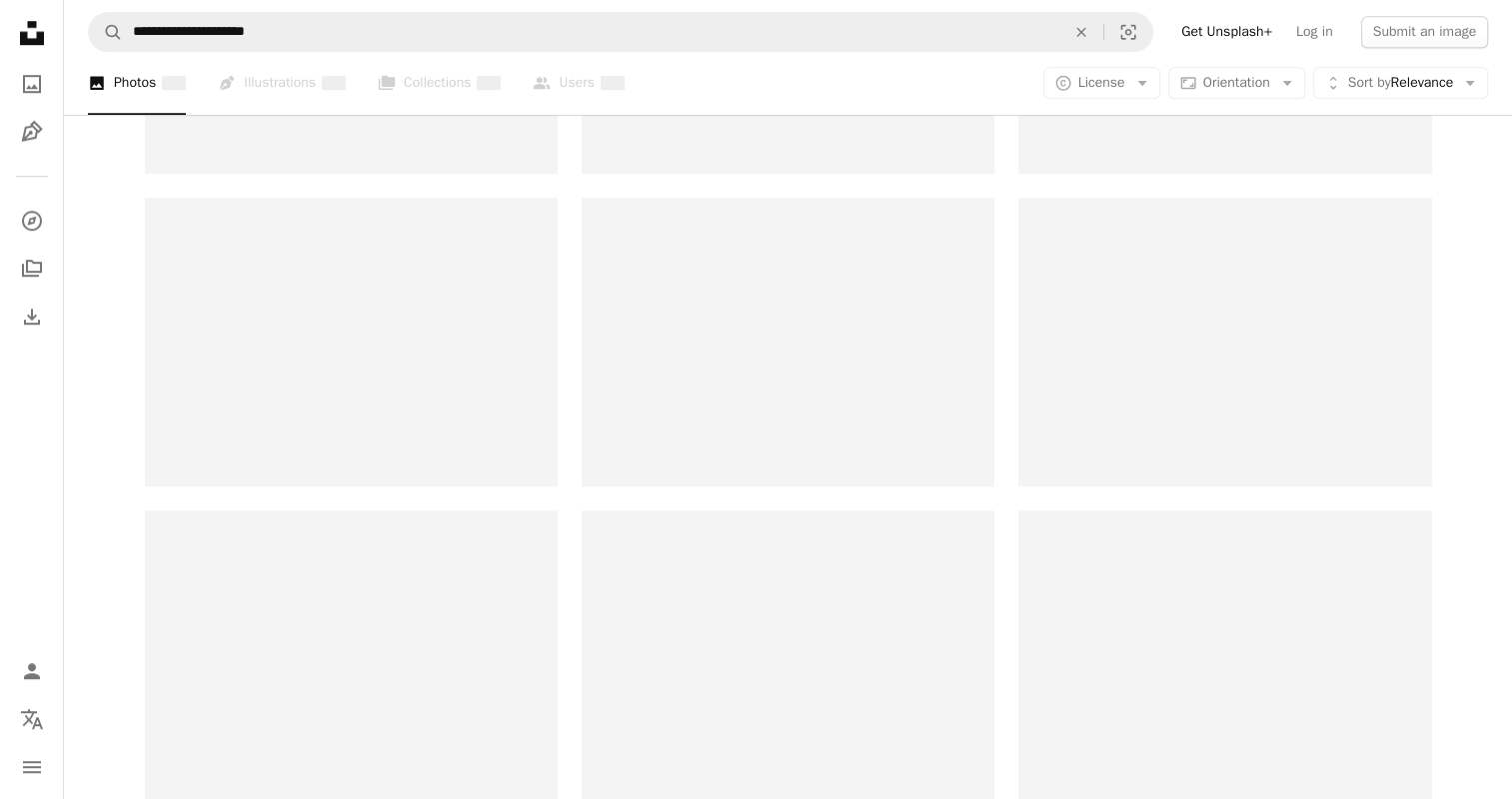 scroll, scrollTop: 0, scrollLeft: 0, axis: both 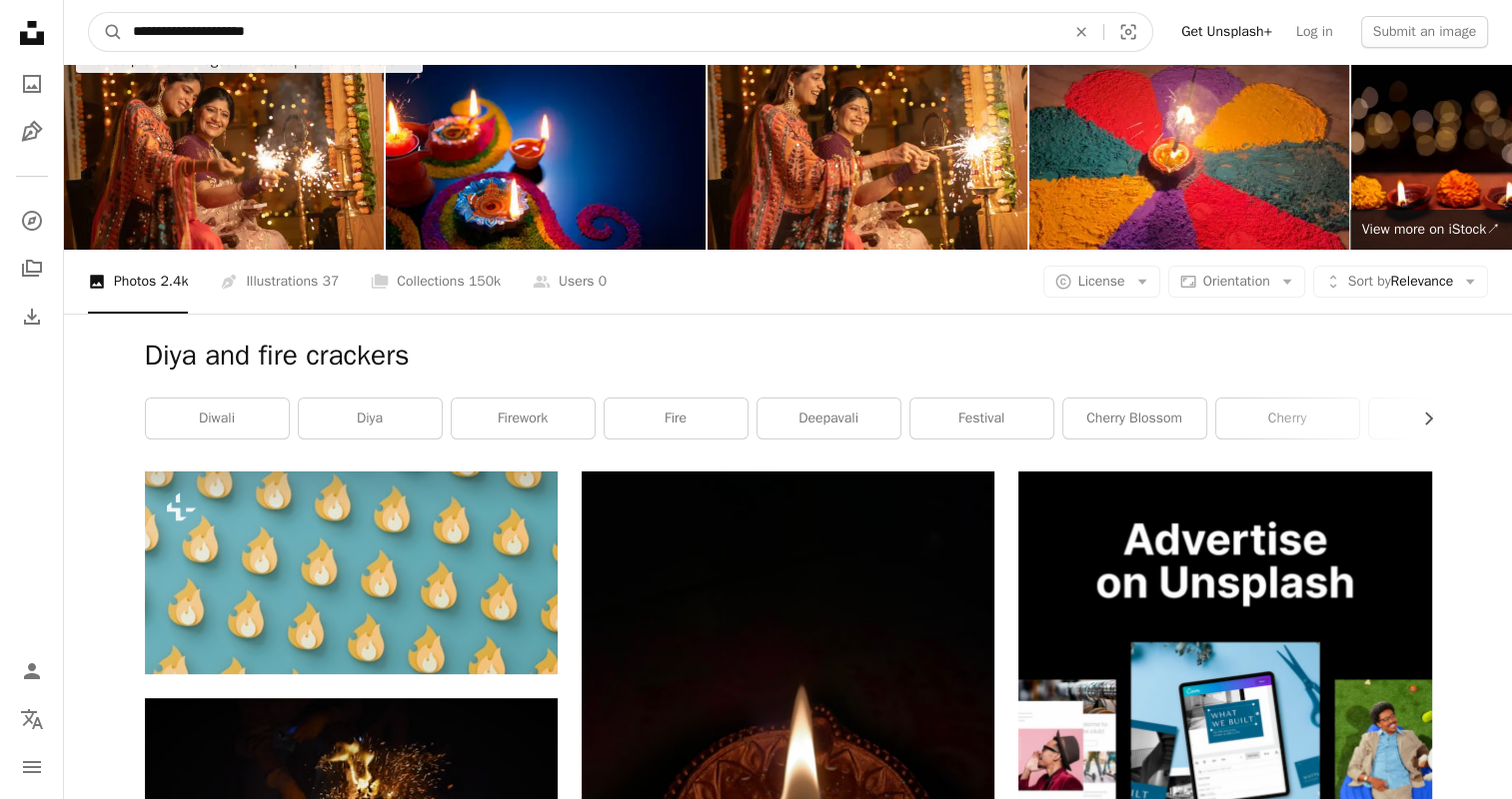 drag, startPoint x: 183, startPoint y: 32, endPoint x: 66, endPoint y: 40, distance: 117.273185 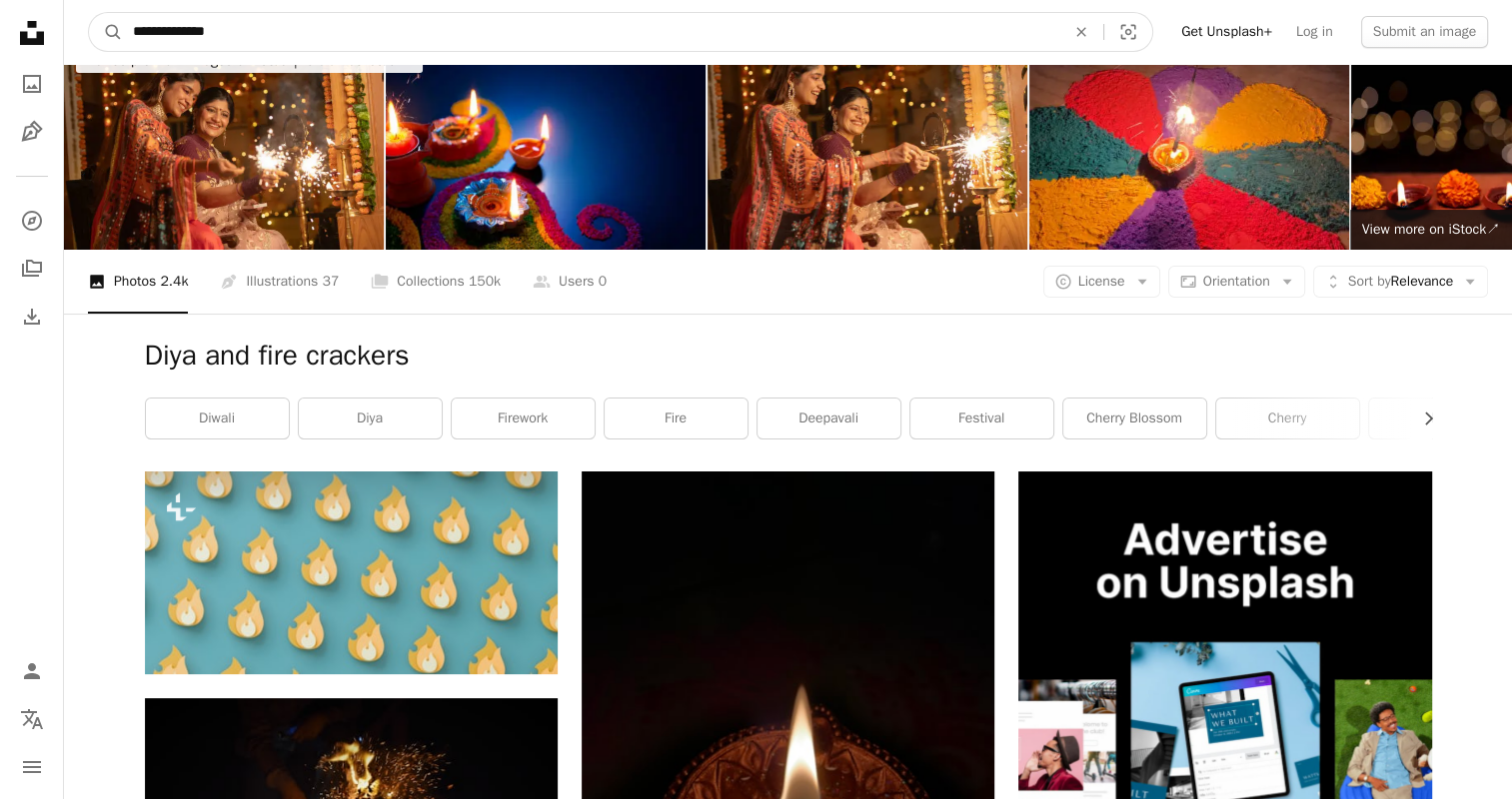 click on "**********" at bounding box center (591, 32) 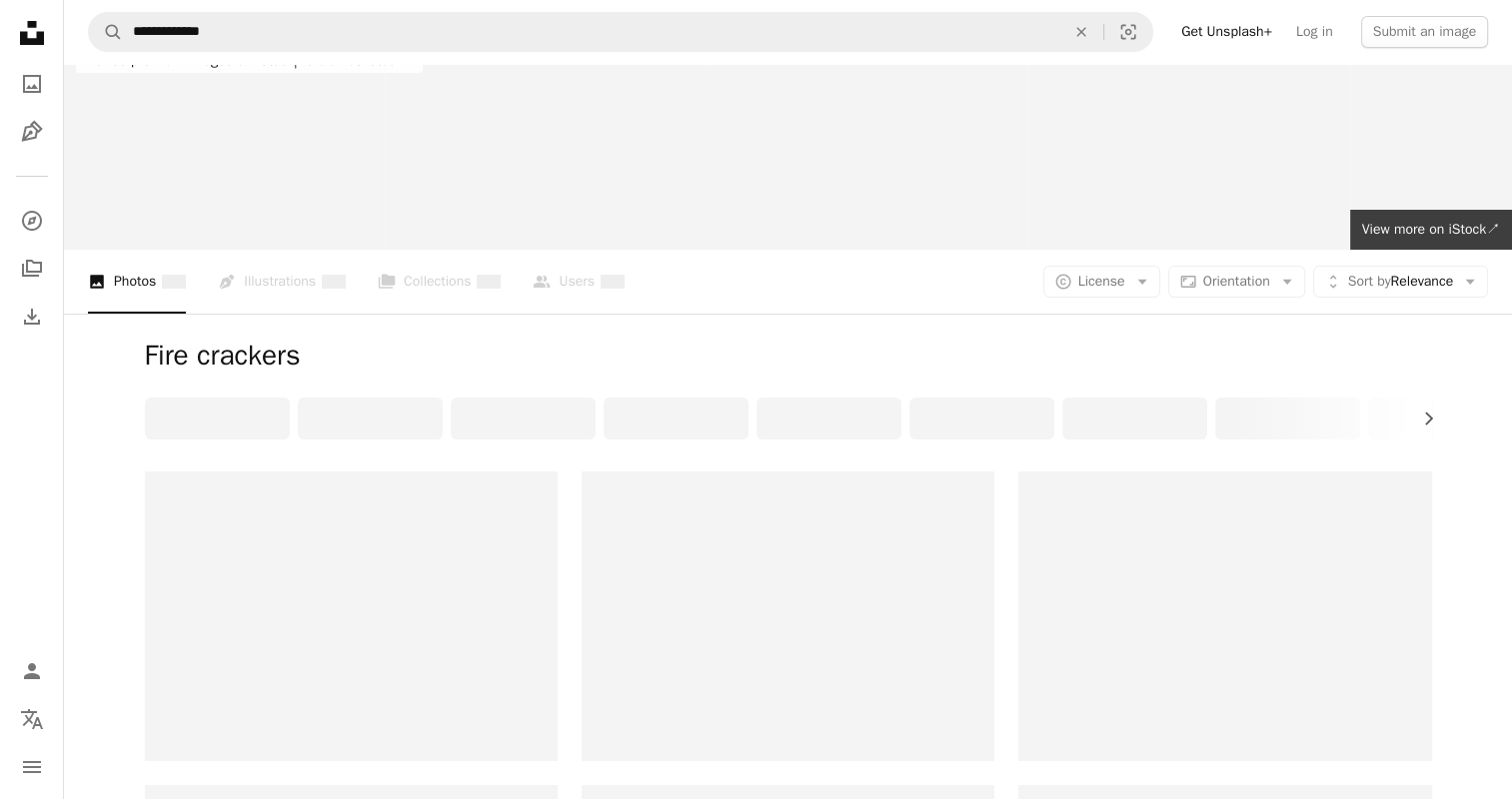 scroll, scrollTop: 0, scrollLeft: 0, axis: both 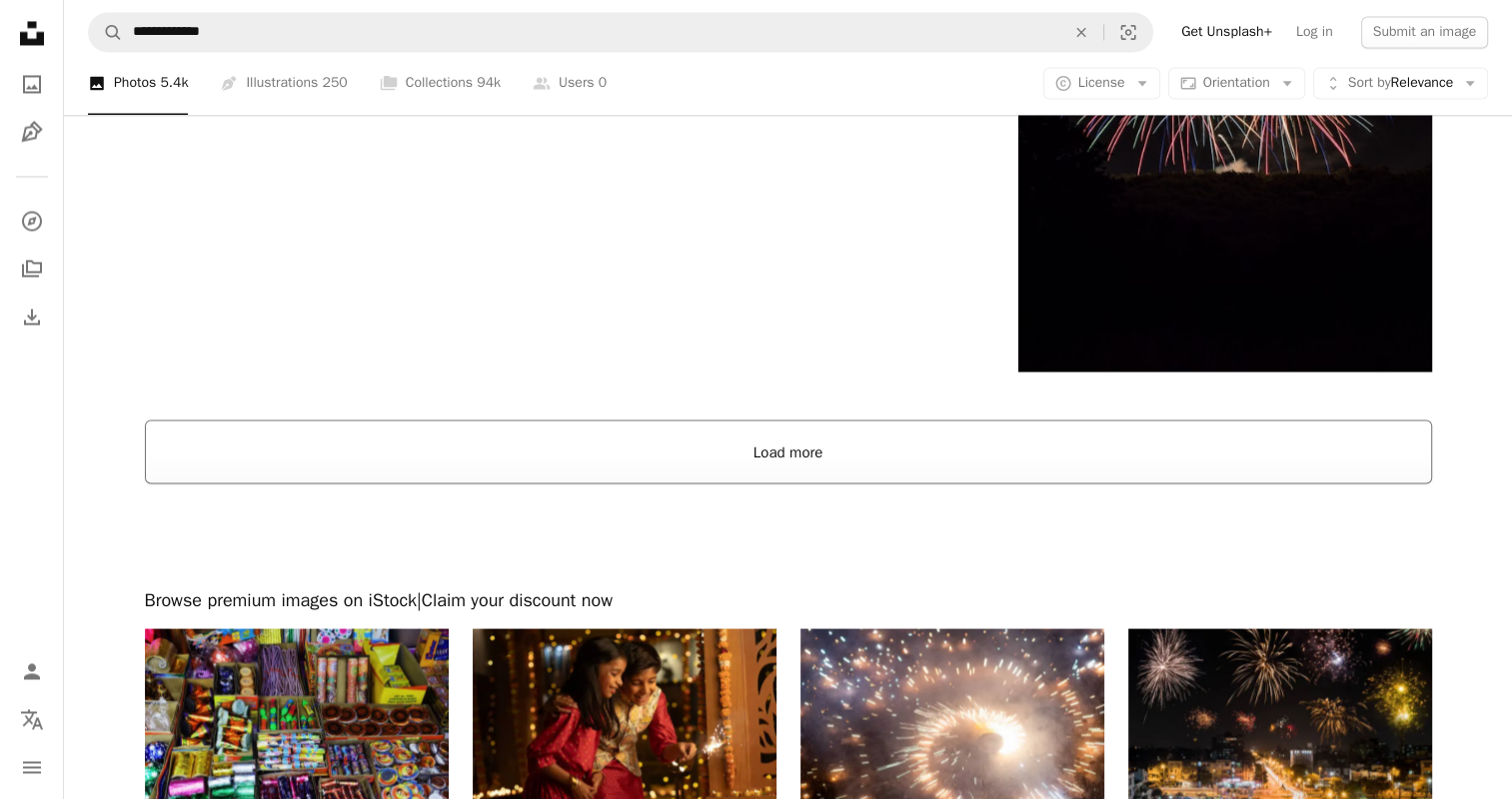 click on "Load more" at bounding box center (788, 451) 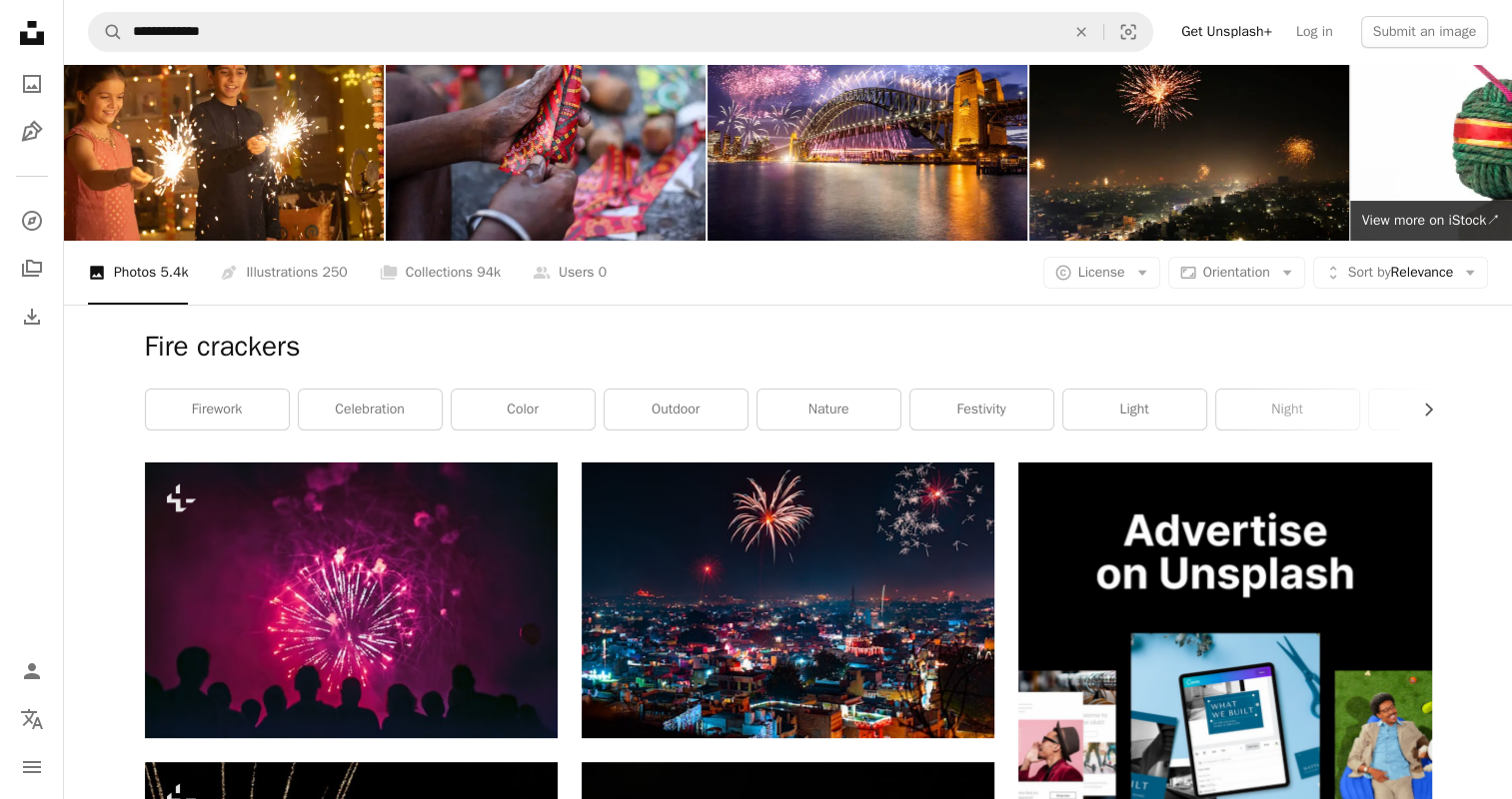 scroll, scrollTop: 0, scrollLeft: 0, axis: both 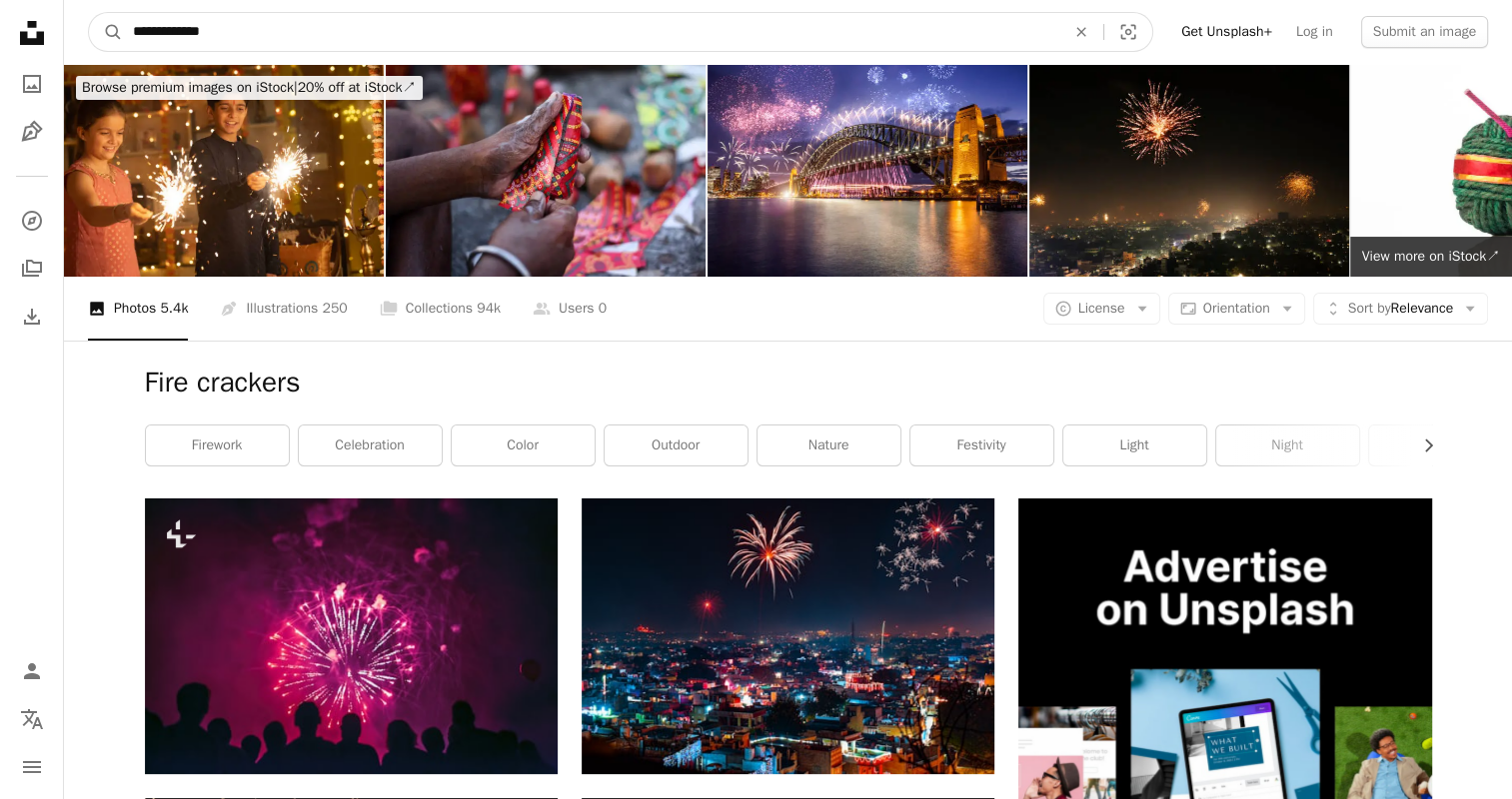 drag, startPoint x: 218, startPoint y: 30, endPoint x: 48, endPoint y: 27, distance: 170.02647 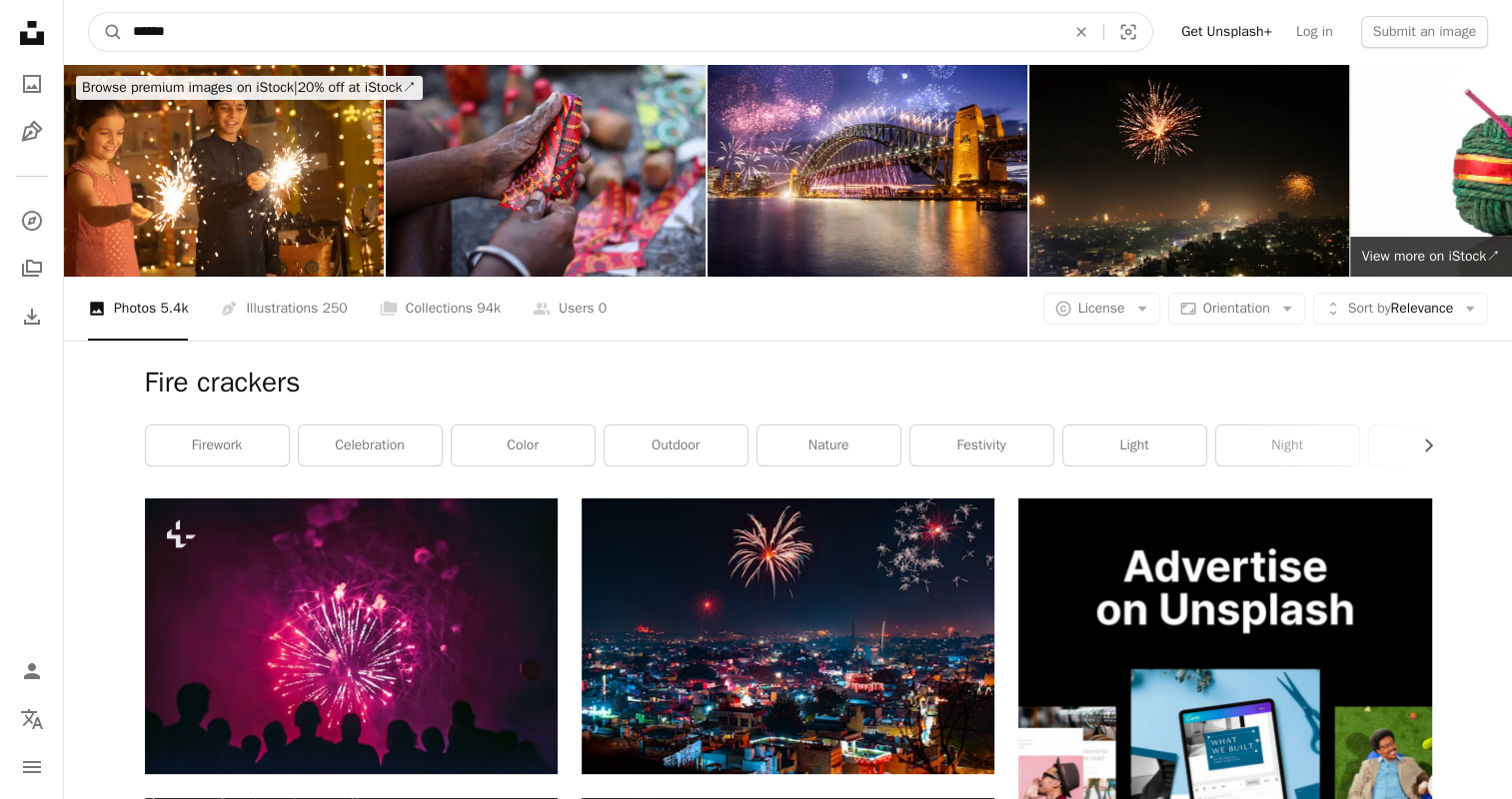 type on "******" 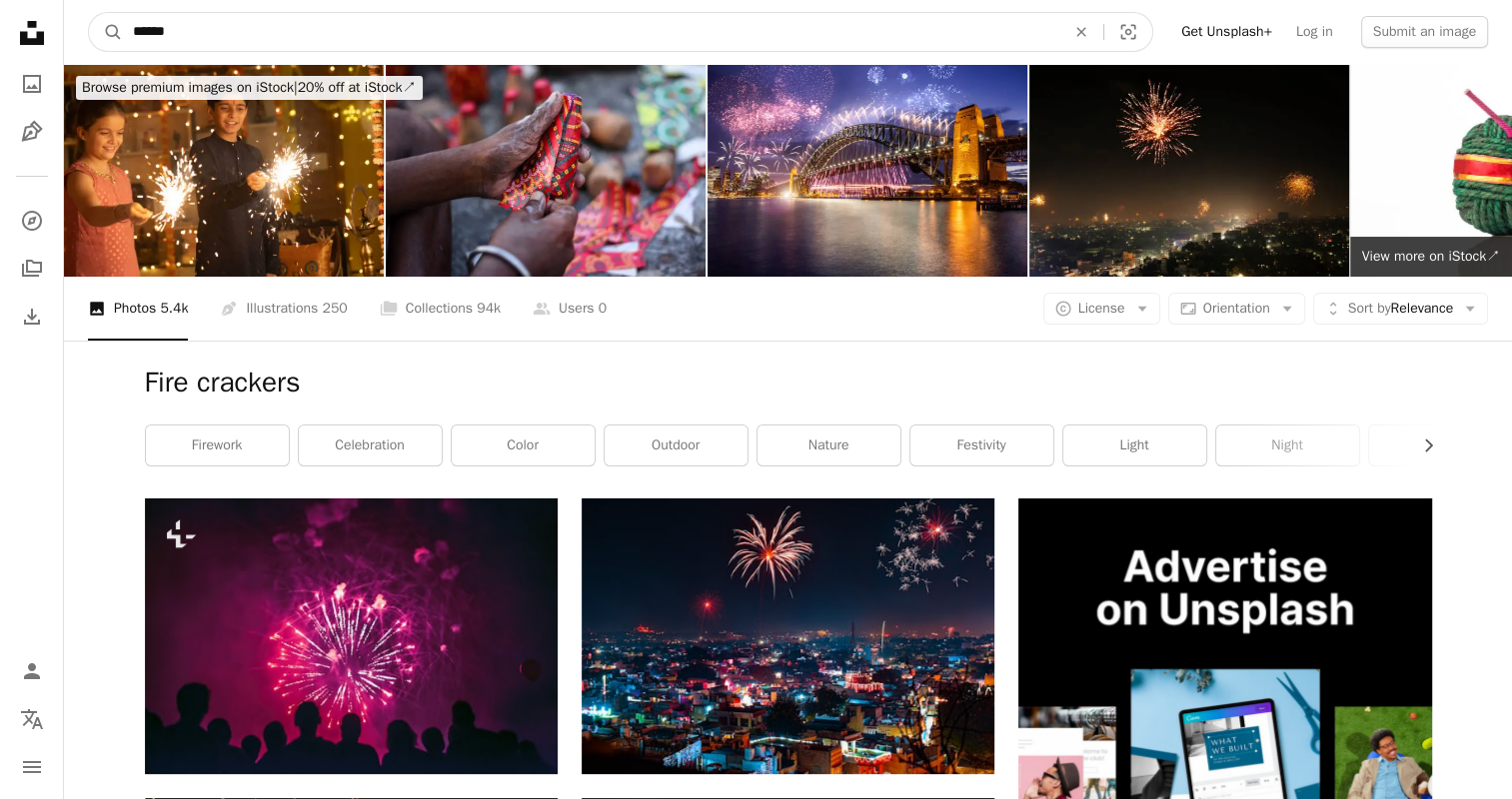 click on "A magnifying glass" at bounding box center (106, 32) 